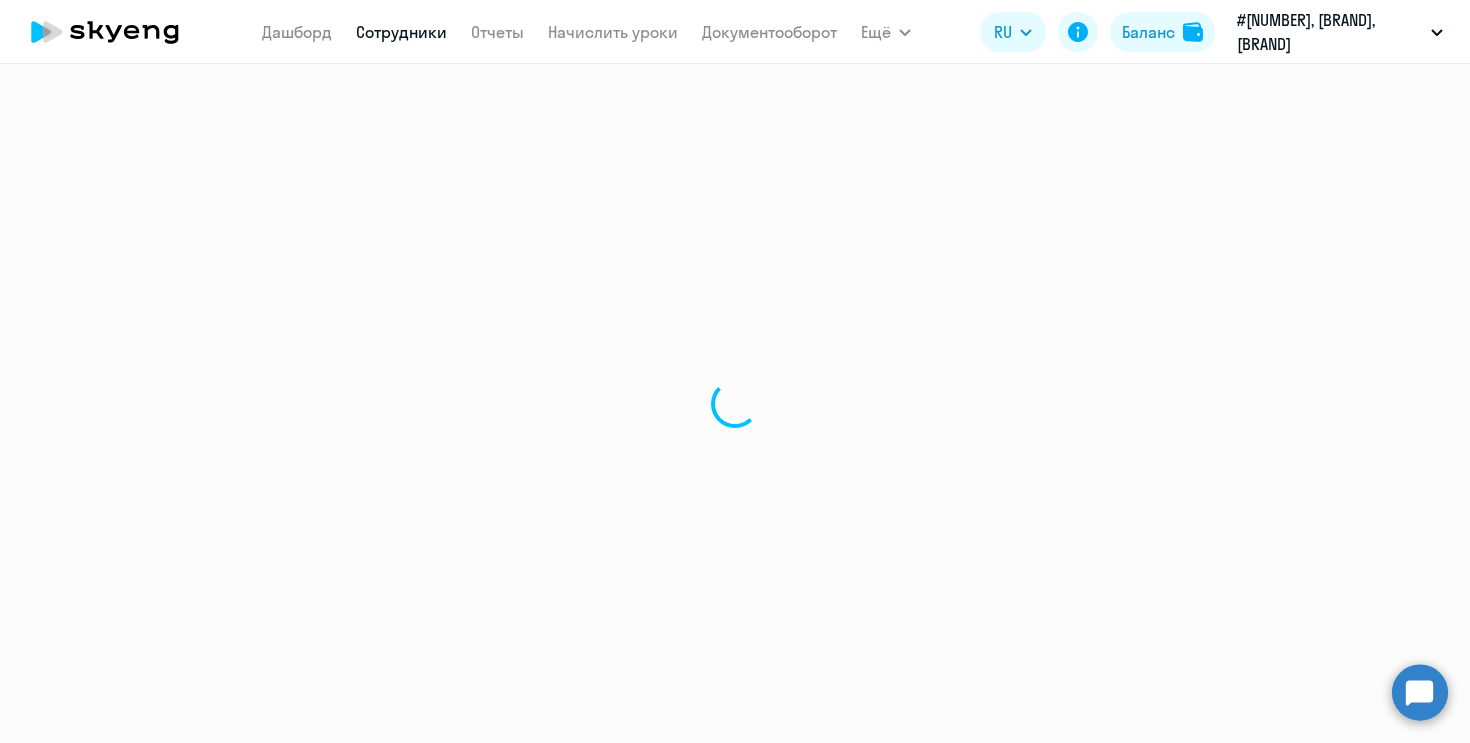 scroll, scrollTop: 0, scrollLeft: 0, axis: both 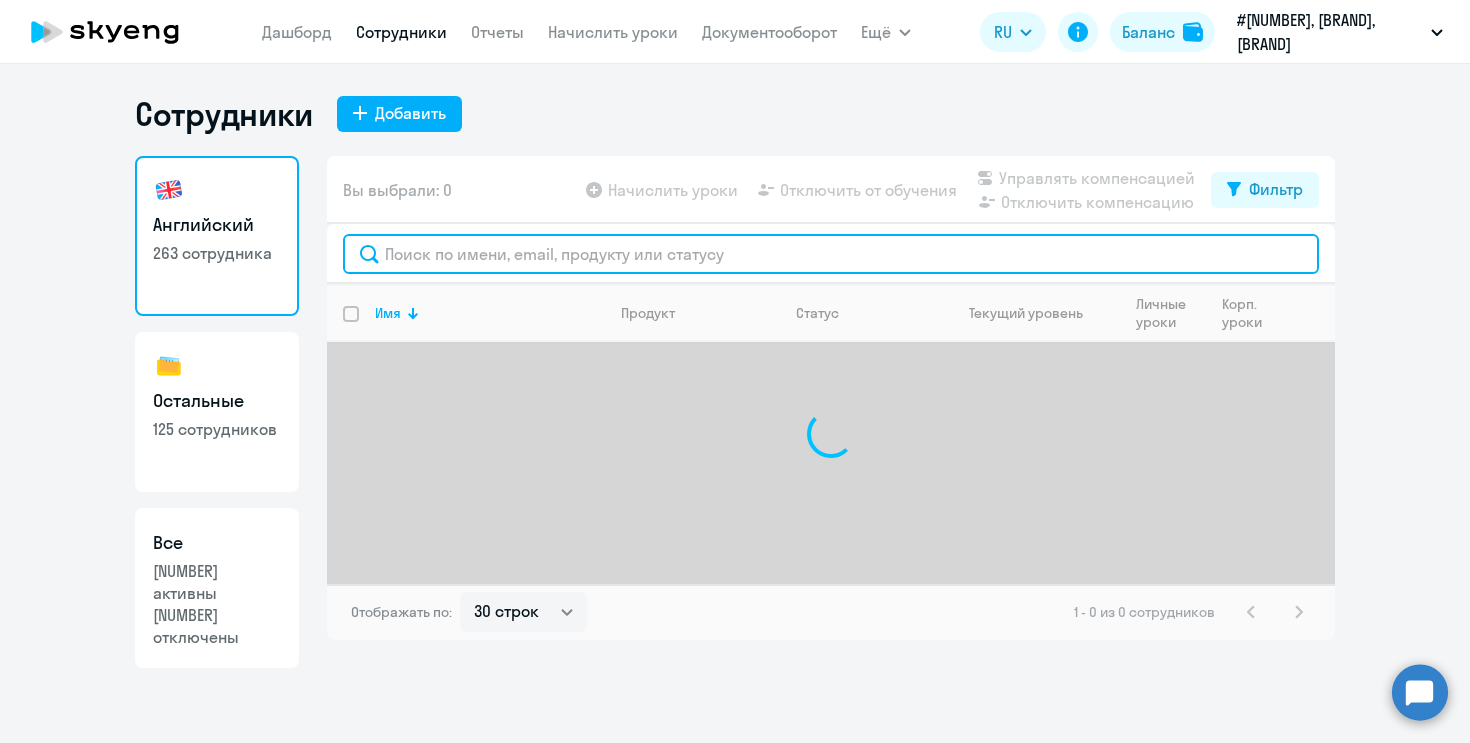 click 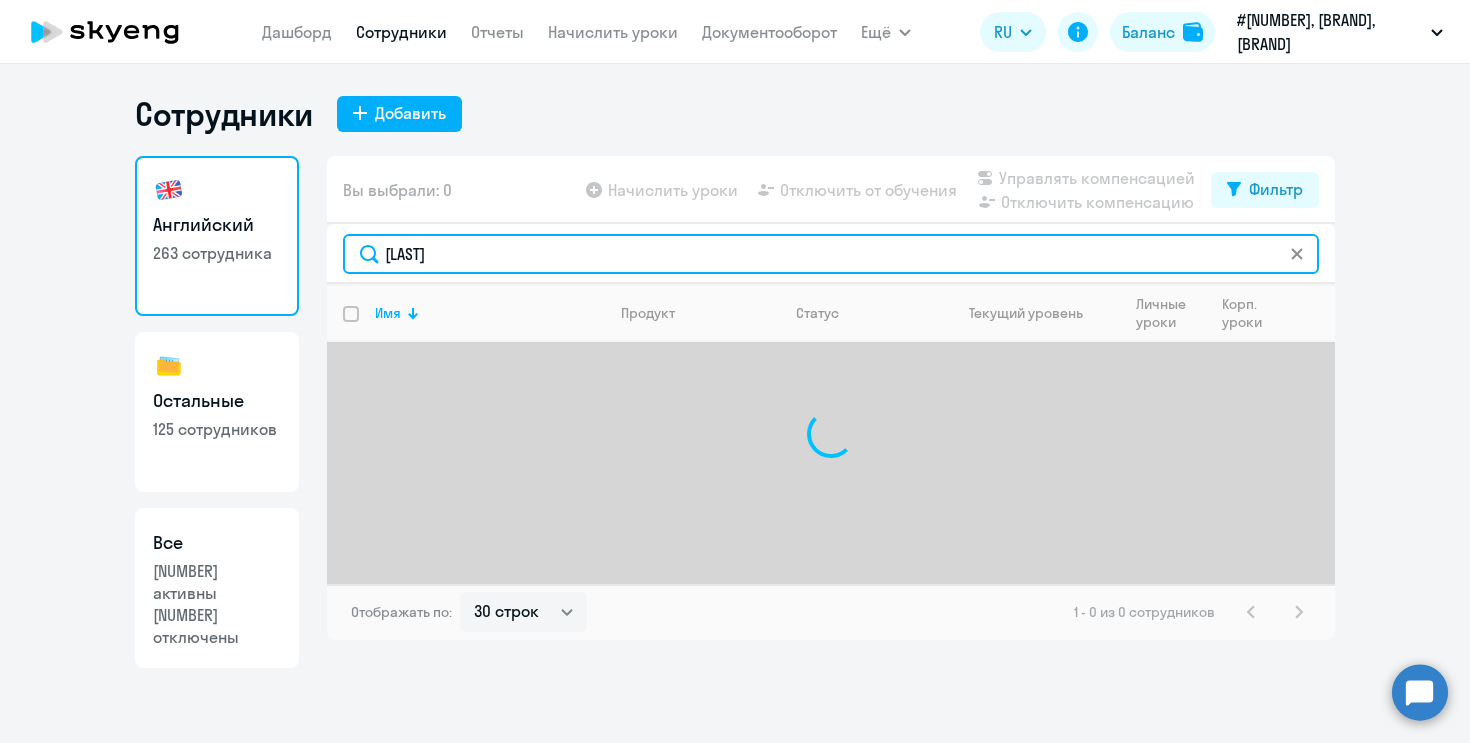 type on "[LAST]" 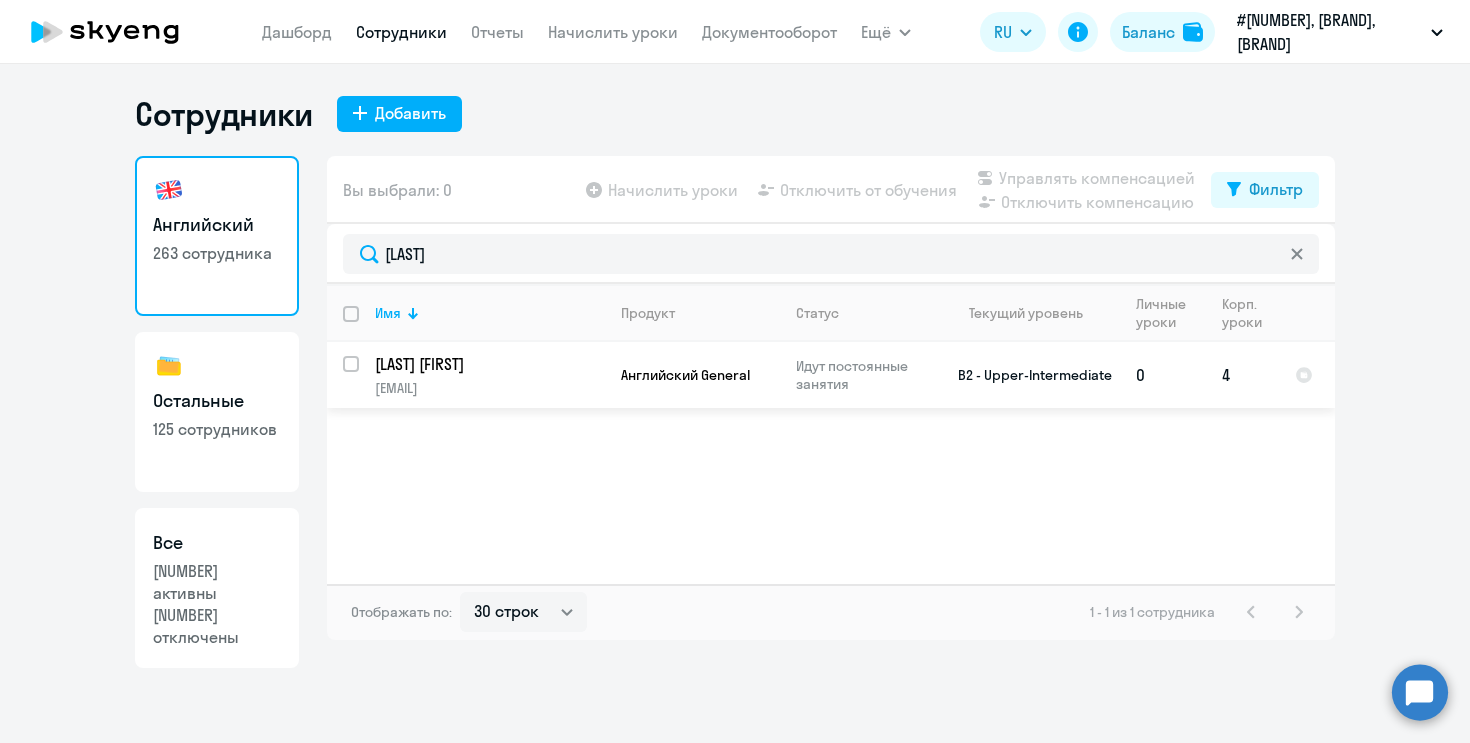 click on "Английский General" 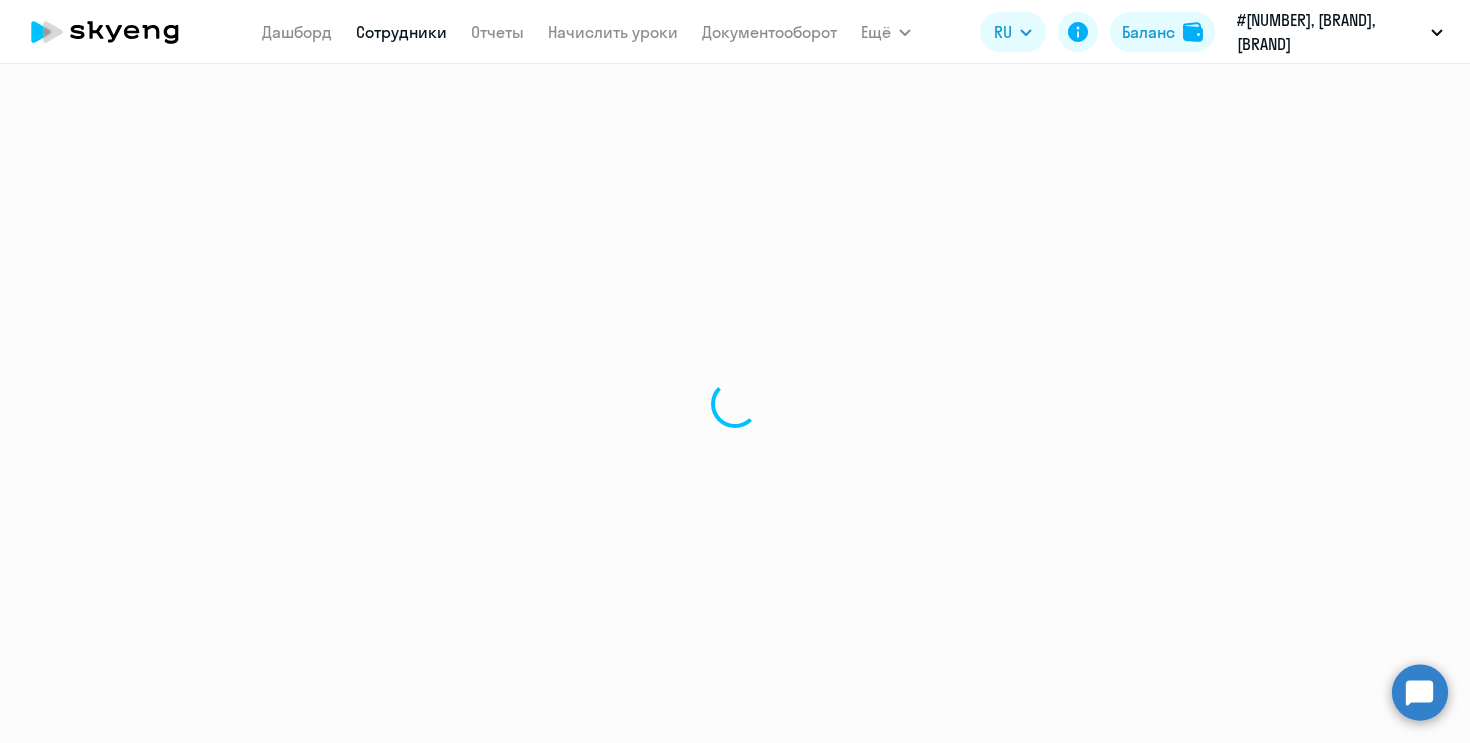 select on "english" 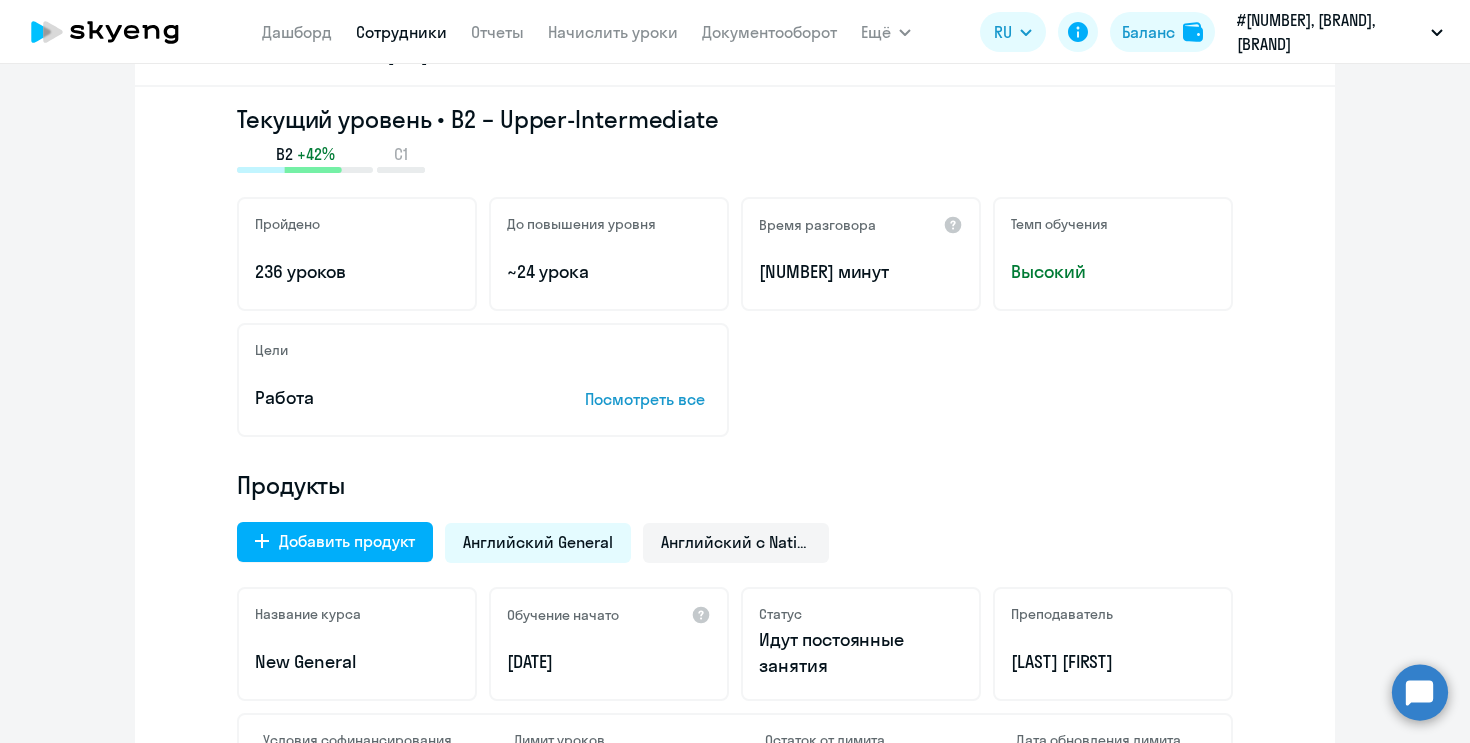 scroll, scrollTop: 300, scrollLeft: 0, axis: vertical 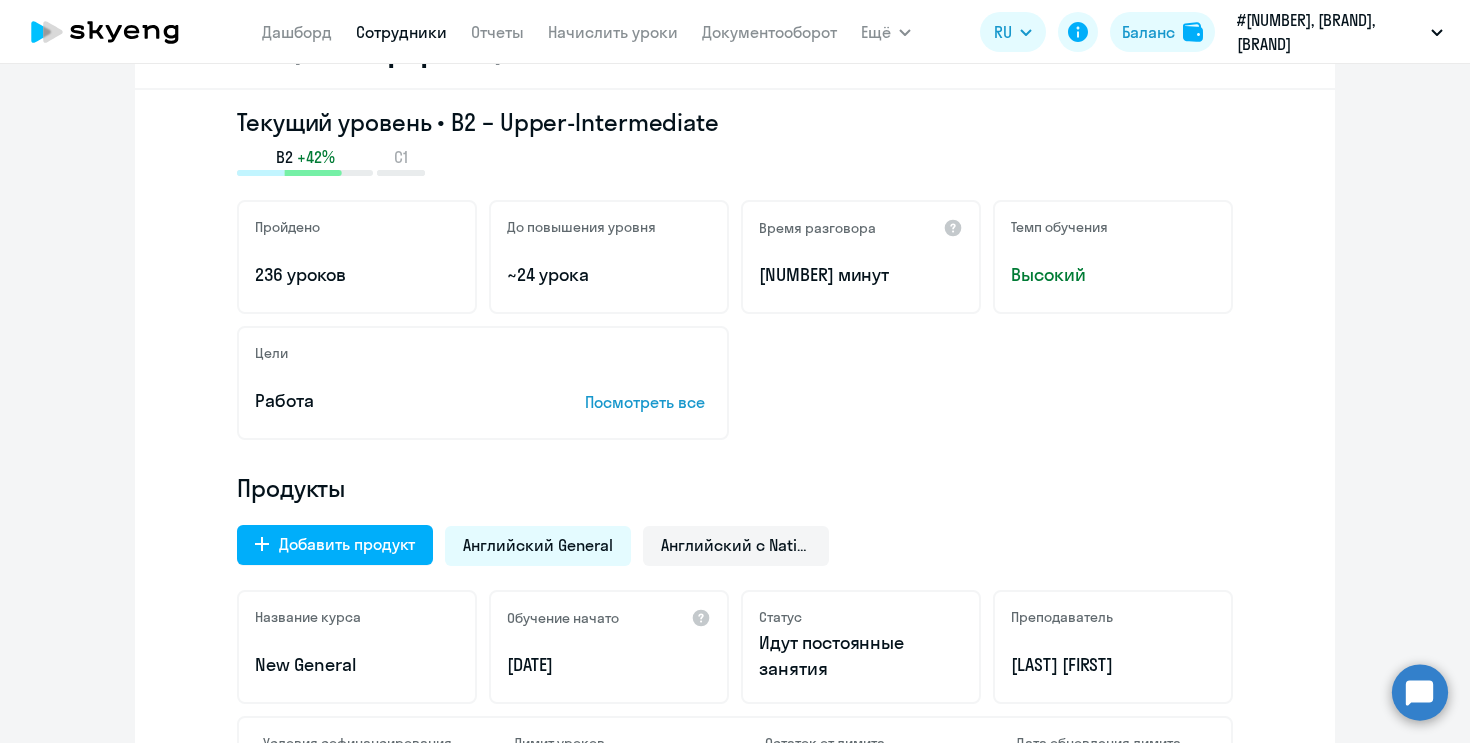 click on "Добавить продукт  Английский General Английский с Native Название курса  New General  Обучение начато
[DATE]  Статус  Идут постоянные занятия  Преподаватель  [LAST] [FIRST]  Условия софинансирования – Лимит уроков  Без ограничений  Остаток от лимита  Без ограничений  Дата обновления лимита –" 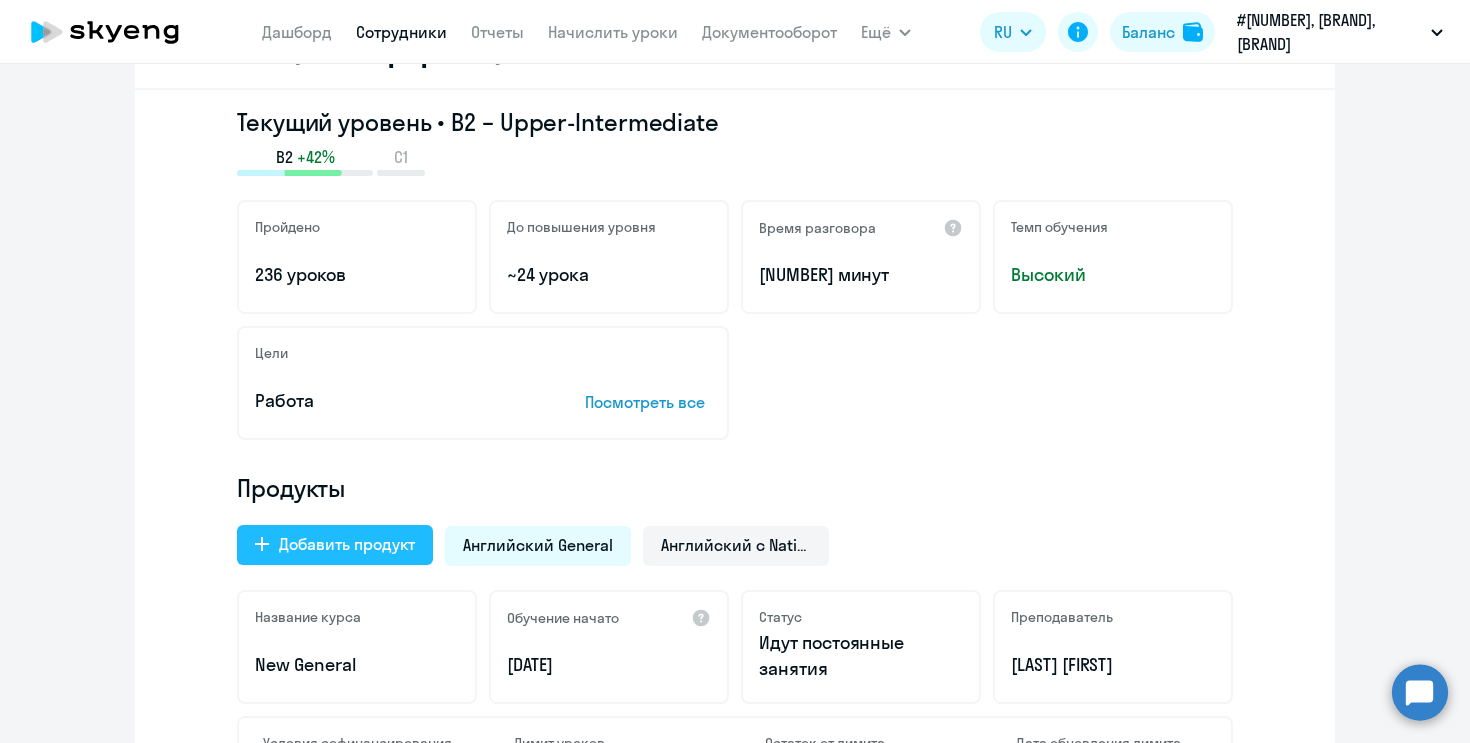 click on "Добавить продукт" 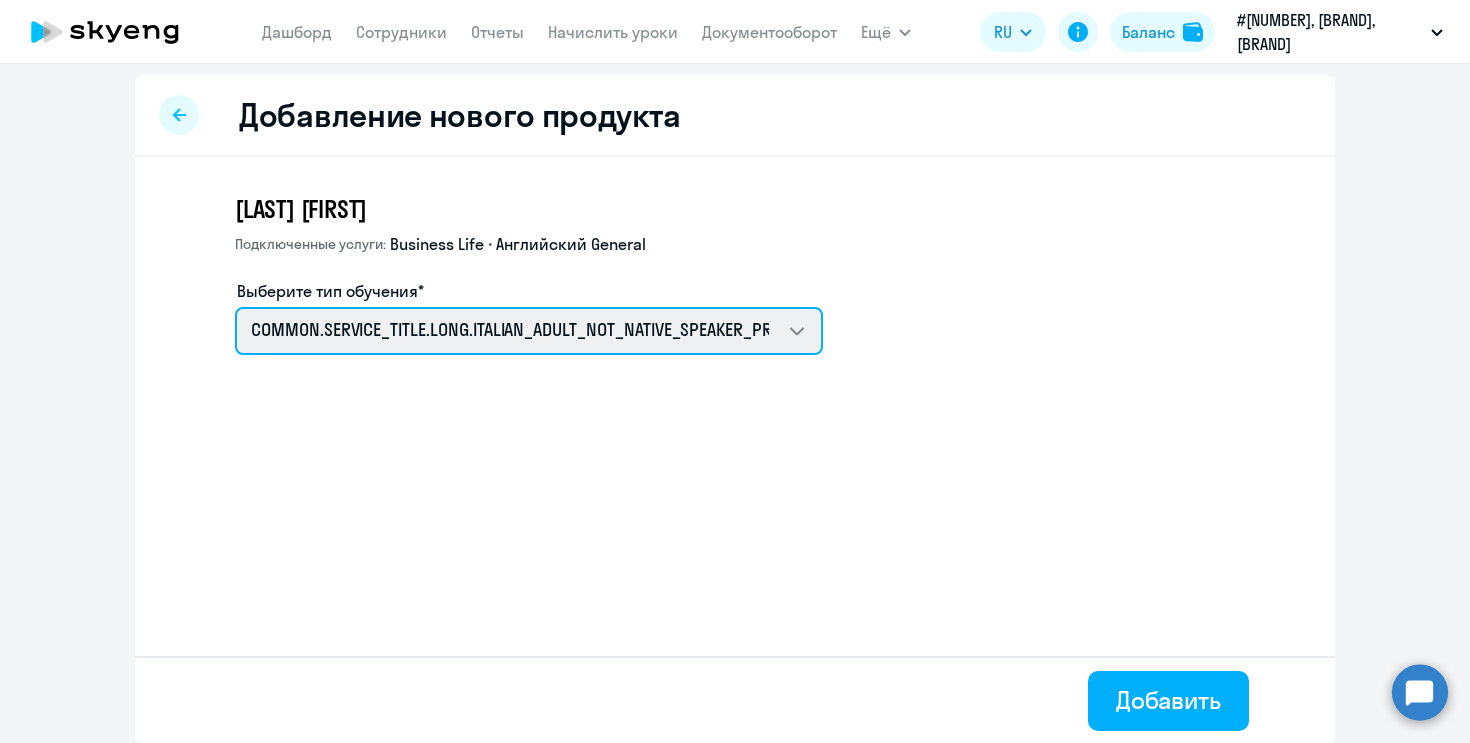 click on "COMMON.SERVICE_TITLE.LONG.ITALIAN_ADULT_NOT_NATIVE_SPEAKER_PREMIUM   COMMON.SERVICE_TITLE.LONG.SPANISH_ADULT_NOT_NATIVE_SPEAKER_PREMIUM   COMMON.SERVICE_TITLE.LONG.GERMAN_ADULT_NOT_NATIVE_SPEAKER_PREMIUM   COMMON.SERVICE_TITLE.LONG.FRENCH_ADULT_NOT_NATIVE_SPEAKER_PREMIUM   Премиум английский с русскоговорящим преподавателем   Talks 15 минутные разговоры на английском   Английский General с англоговорящим преподавателем" at bounding box center [529, 331] 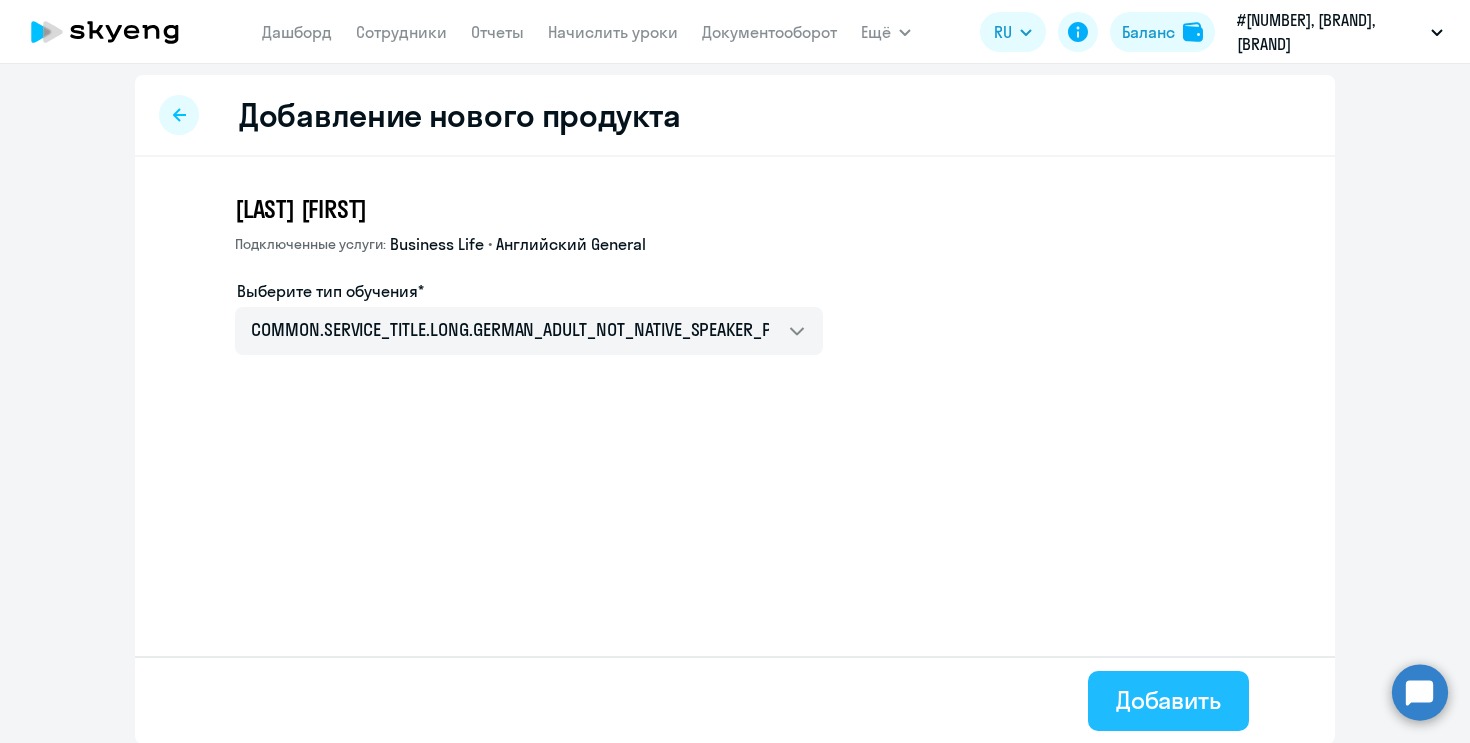 click on "Добавить" 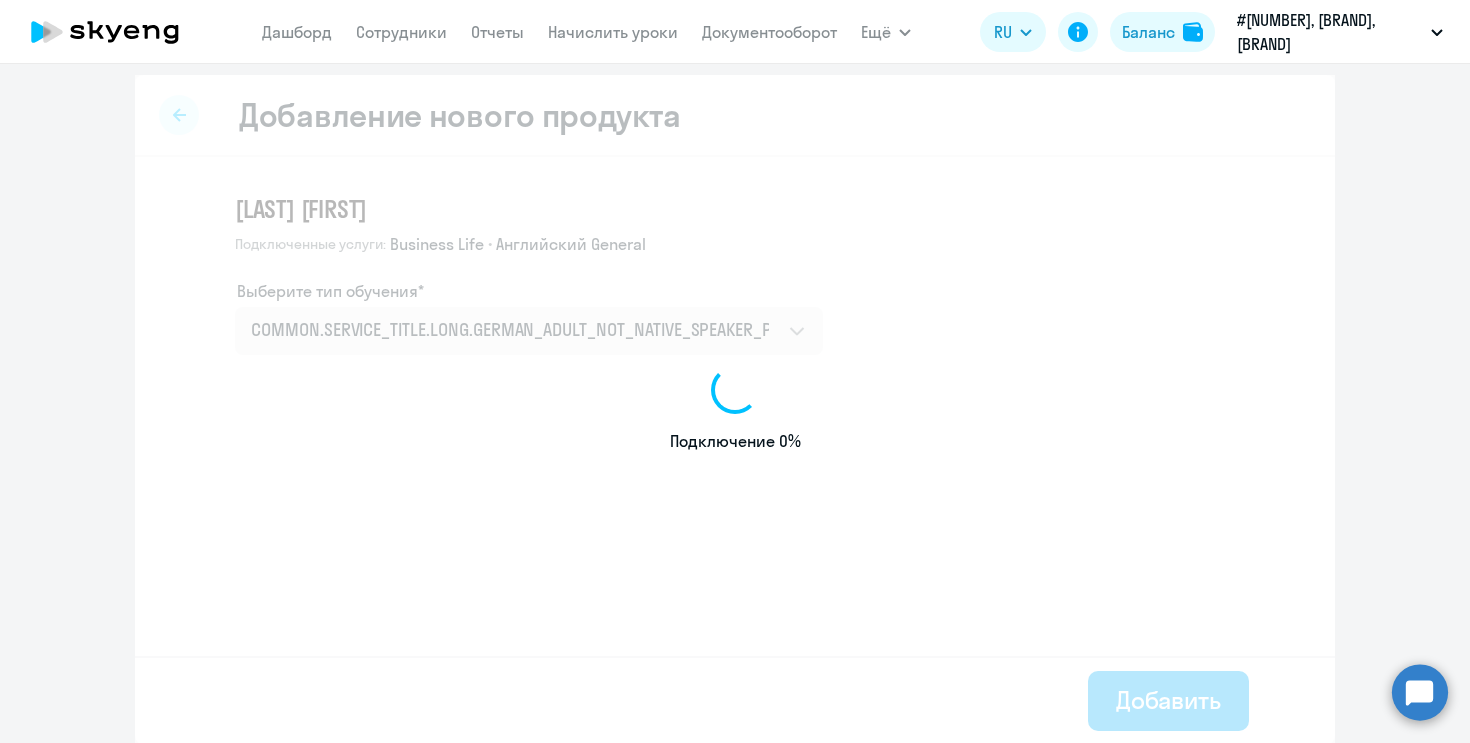 scroll, scrollTop: 0, scrollLeft: 0, axis: both 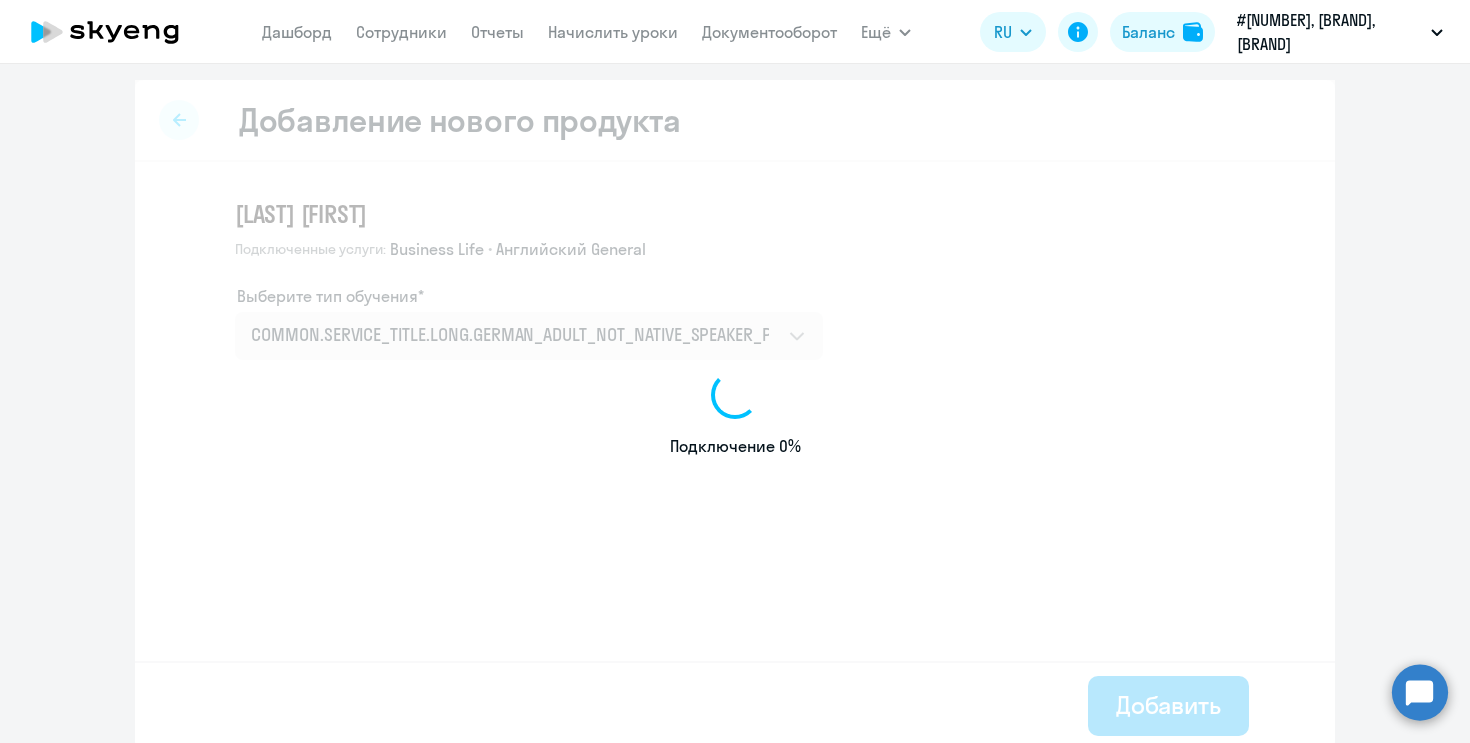 select on "english" 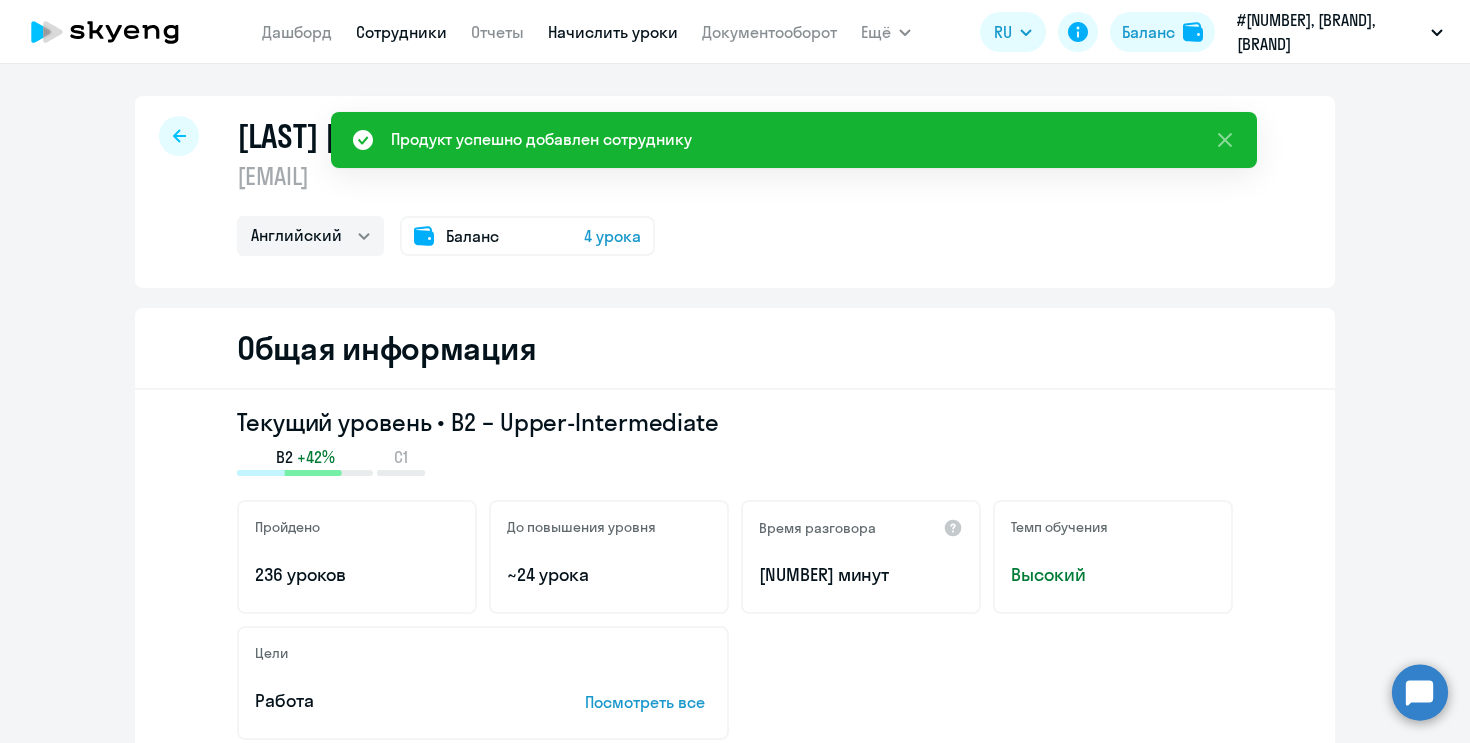 click on "Начислить уроки" at bounding box center (613, 32) 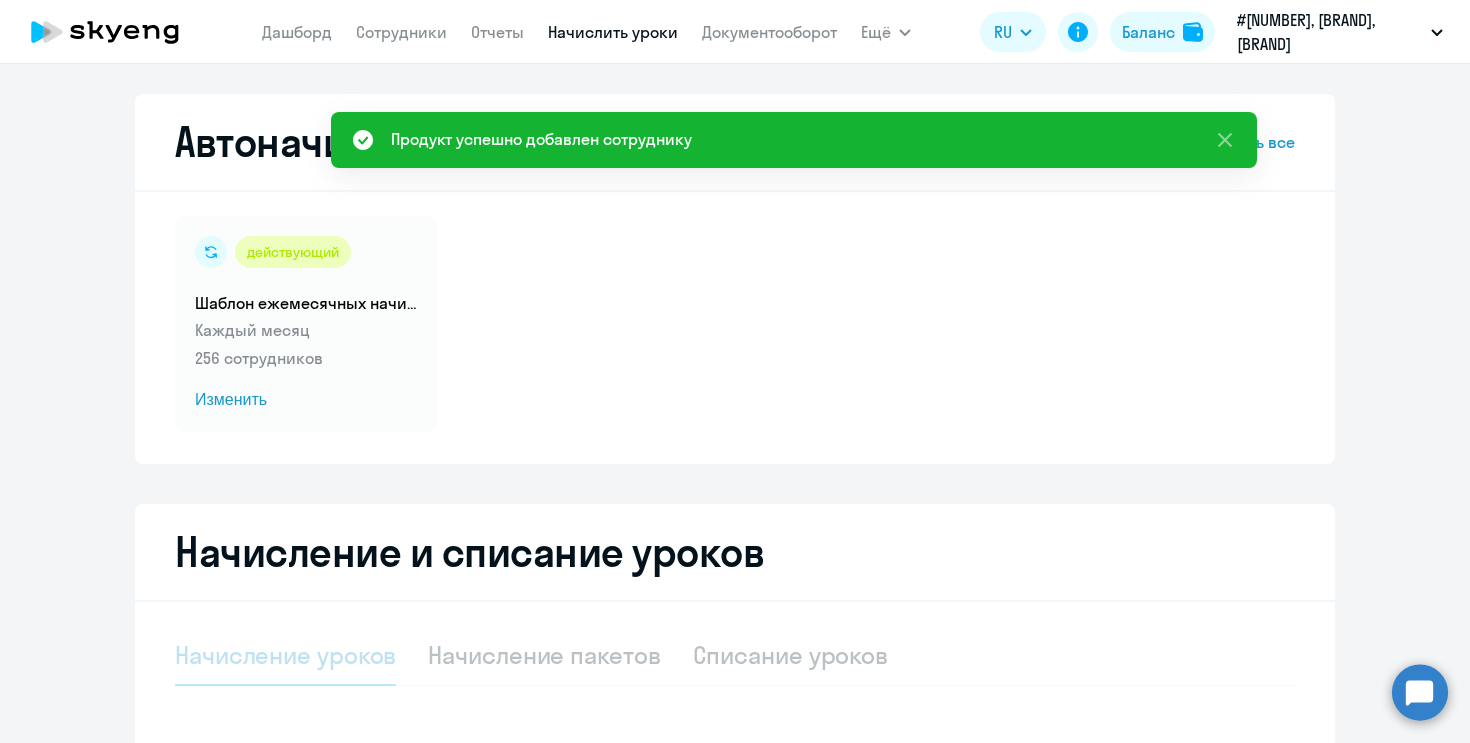 select on "10" 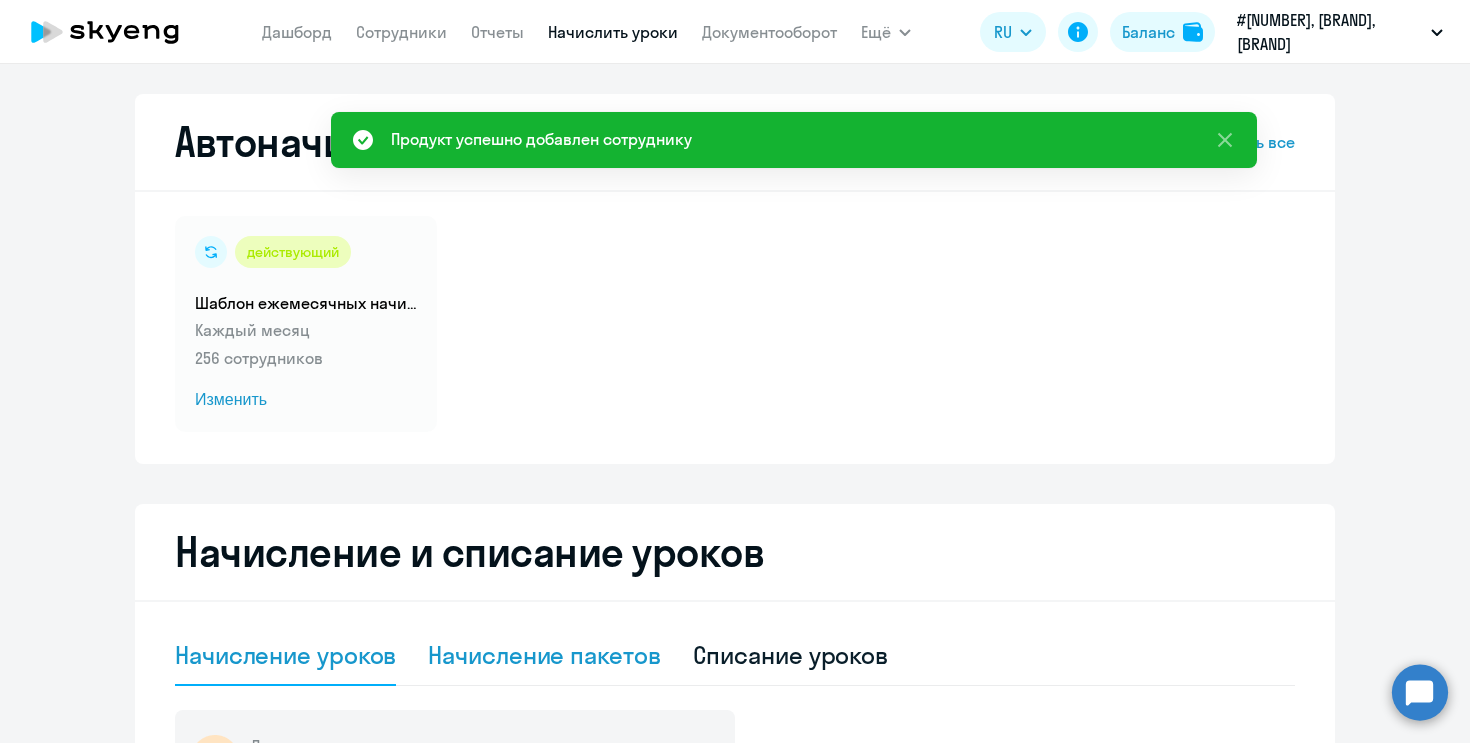 click on "Начисление пакетов" 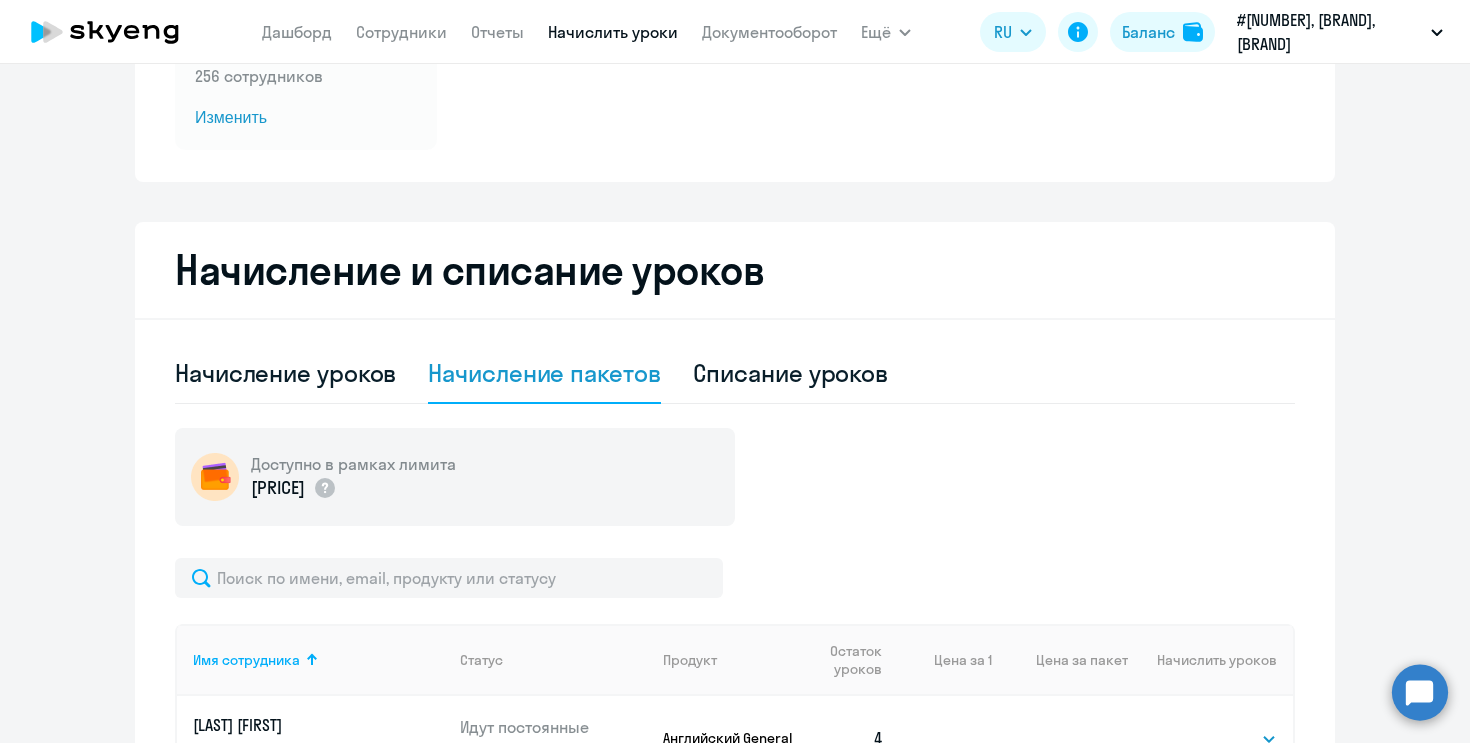 scroll, scrollTop: 312, scrollLeft: 0, axis: vertical 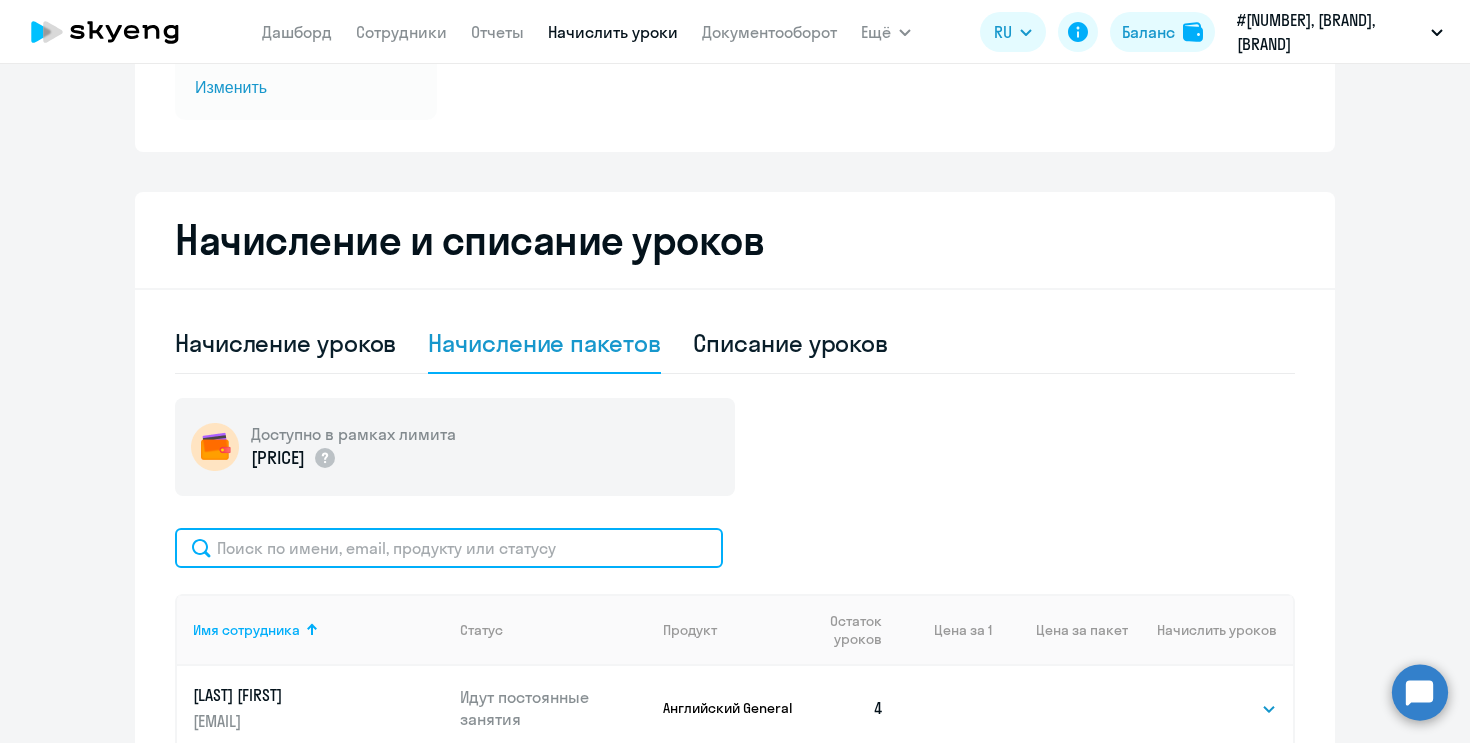 click 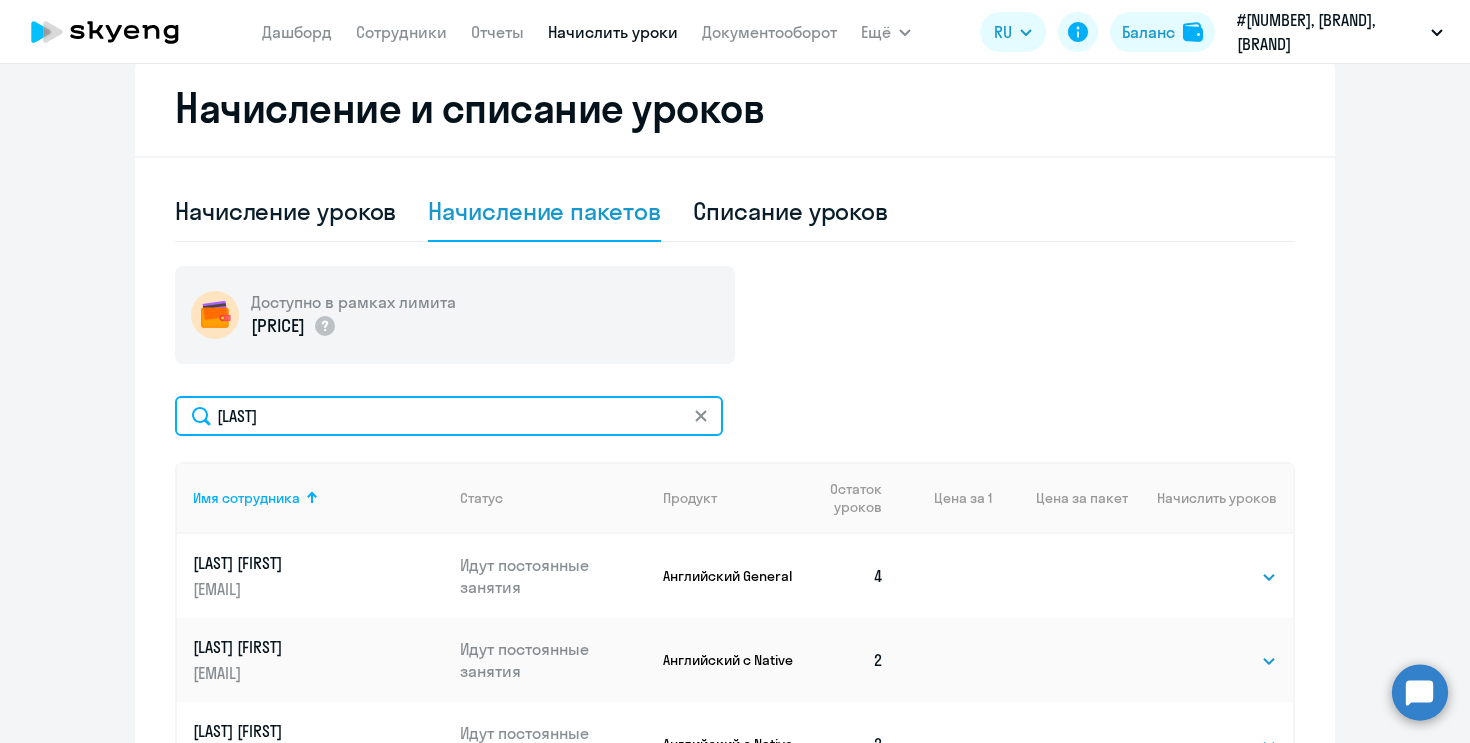 scroll, scrollTop: 466, scrollLeft: 0, axis: vertical 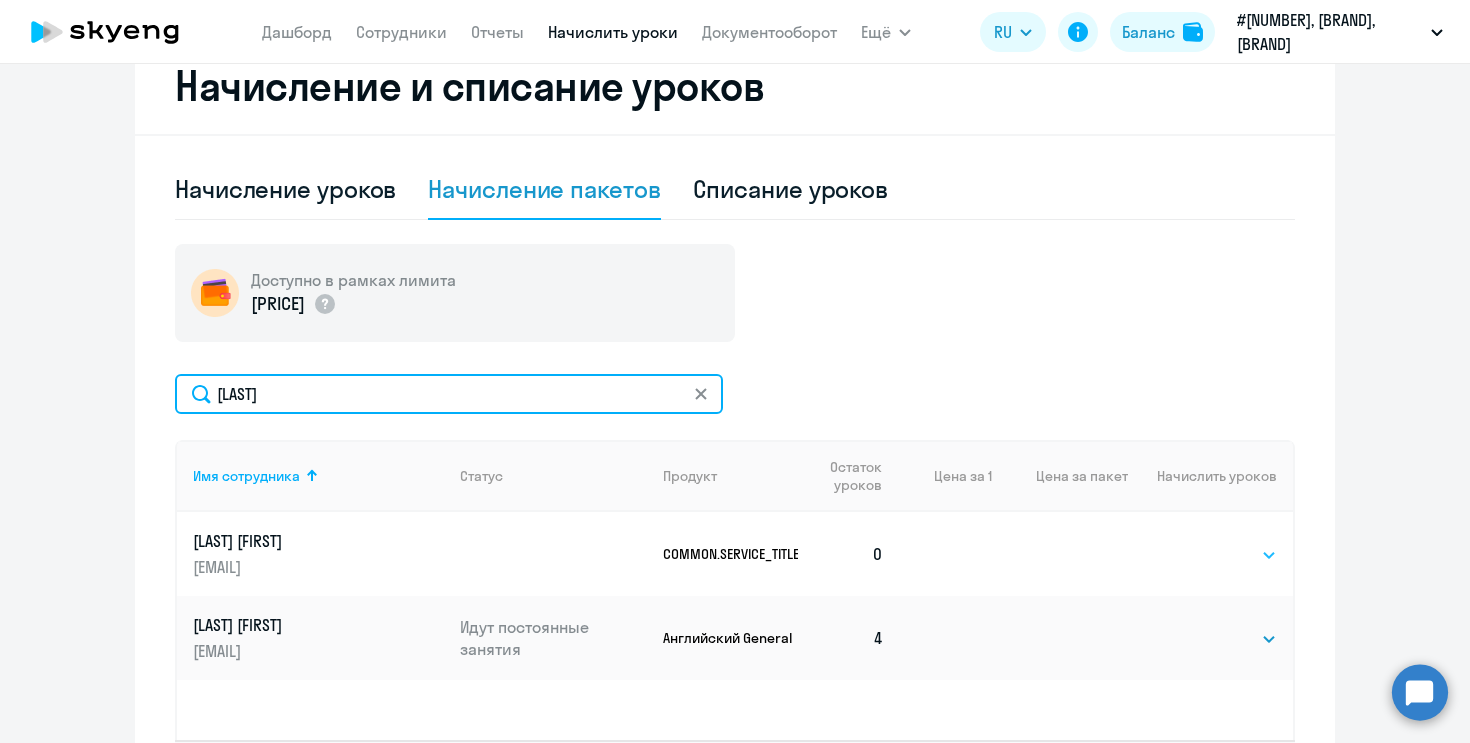 type on "[LAST]" 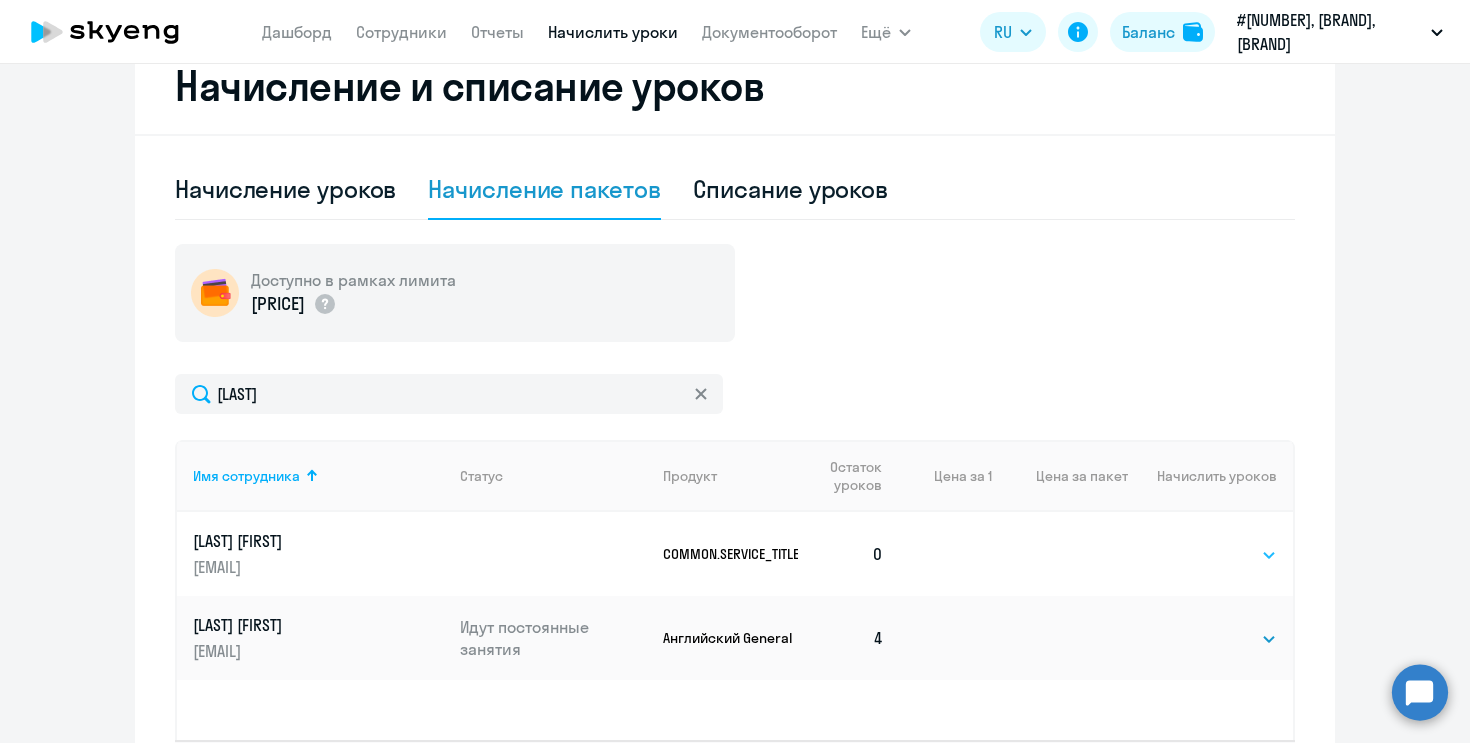 click on "Выбрать   4   8   16   32   64   96   128" 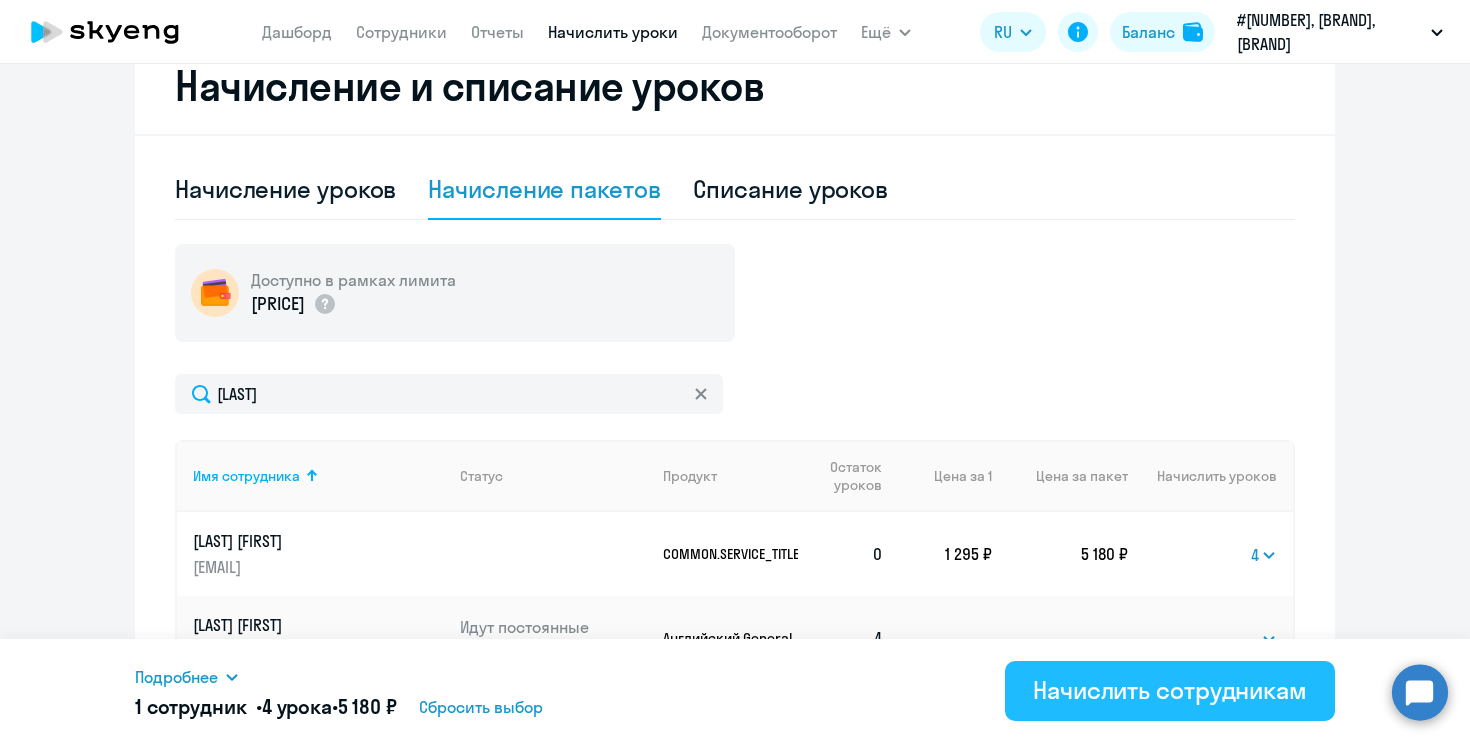 click on "Начислить сотрудникам" at bounding box center [1170, 690] 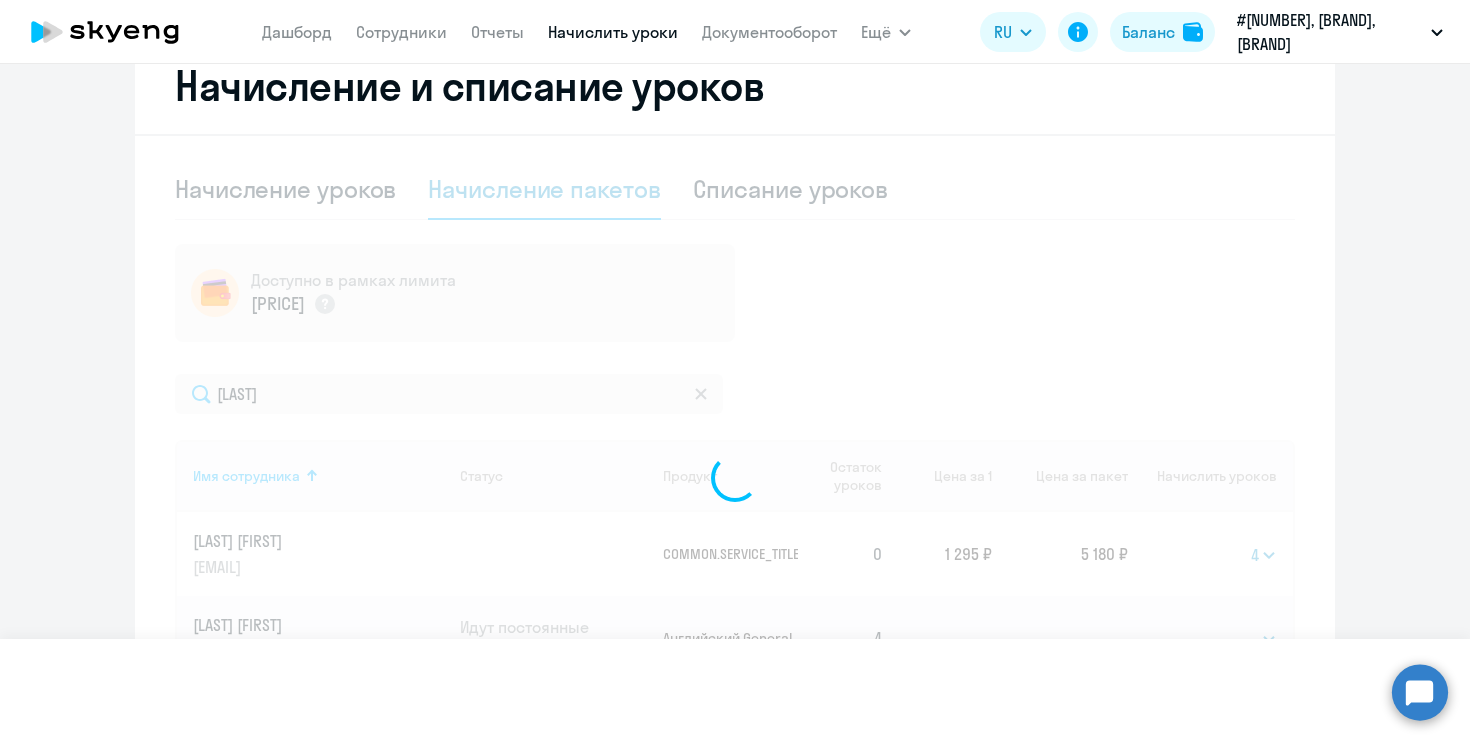 select 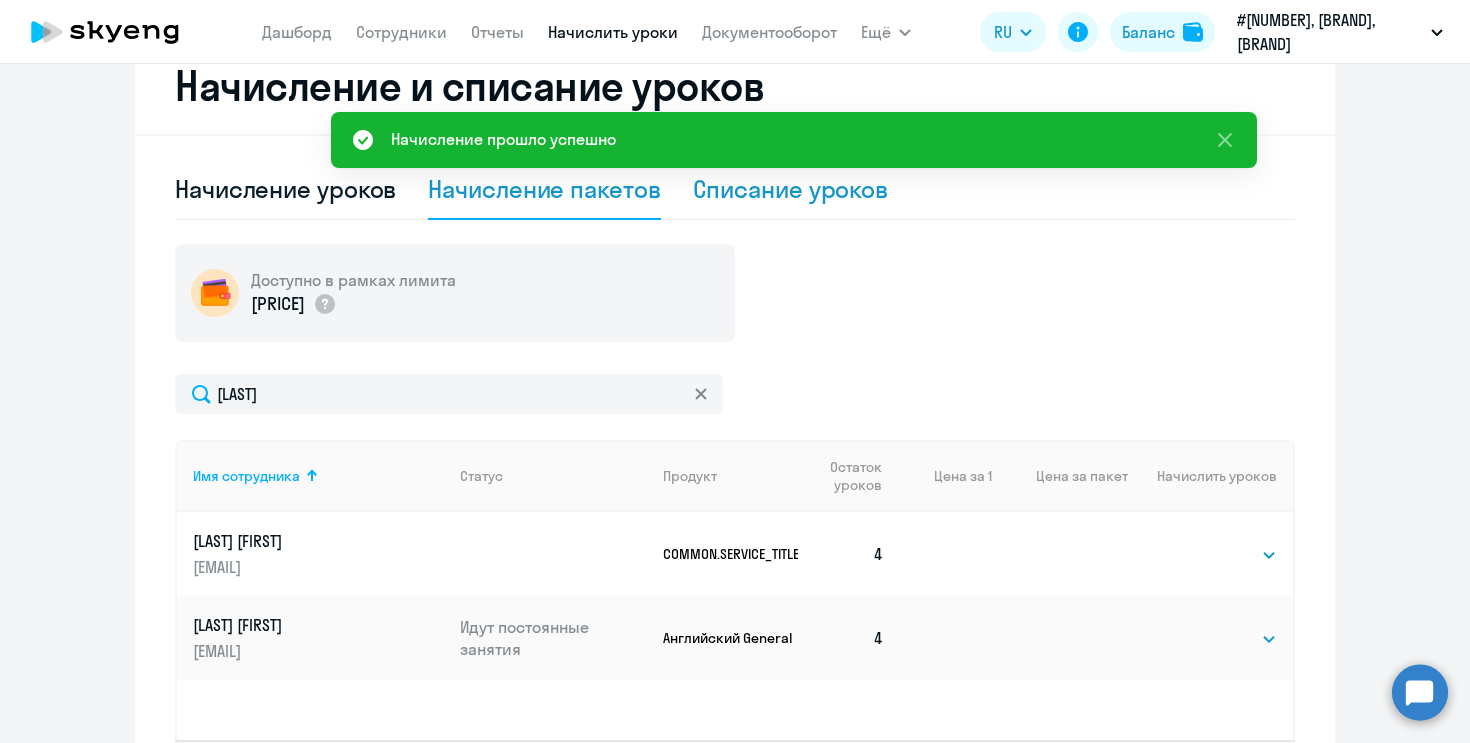 click on "Списание уроков" 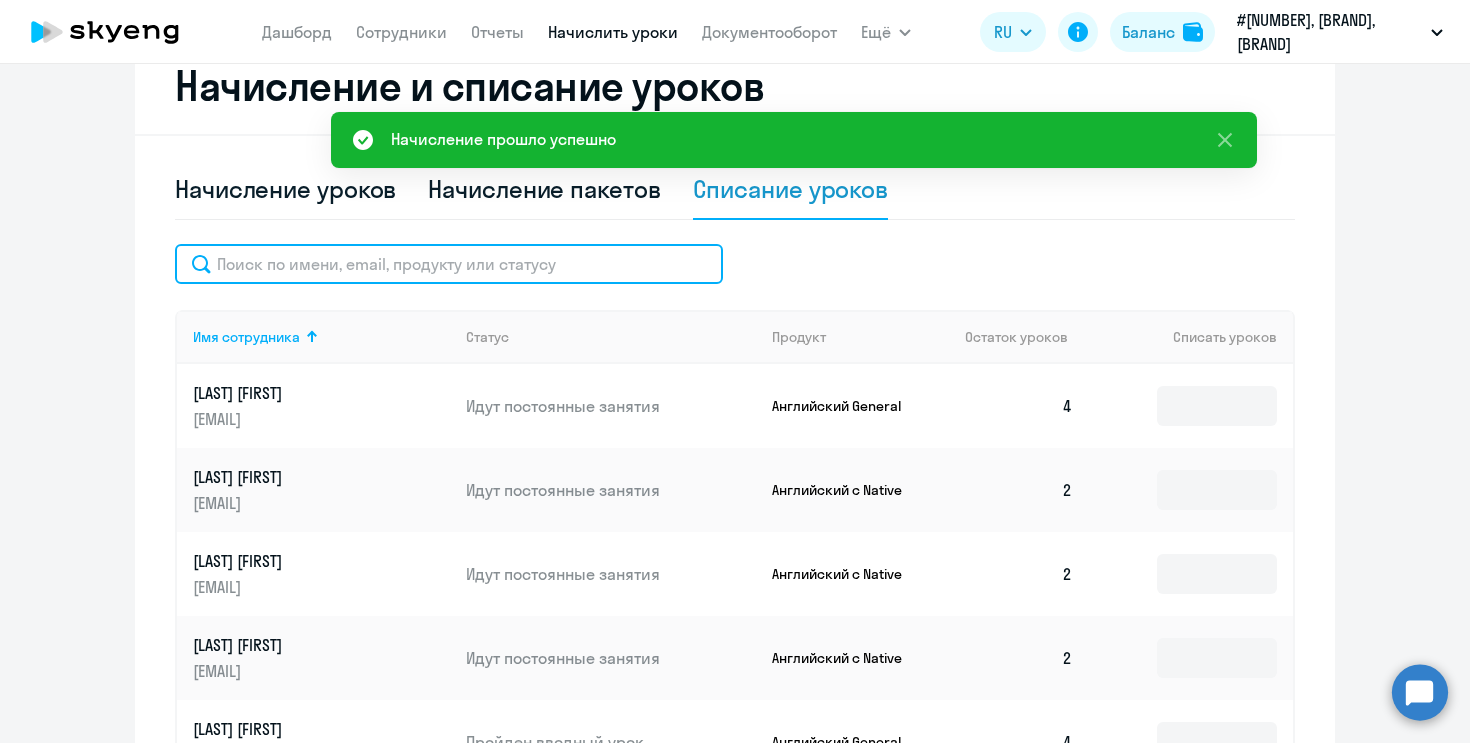 click 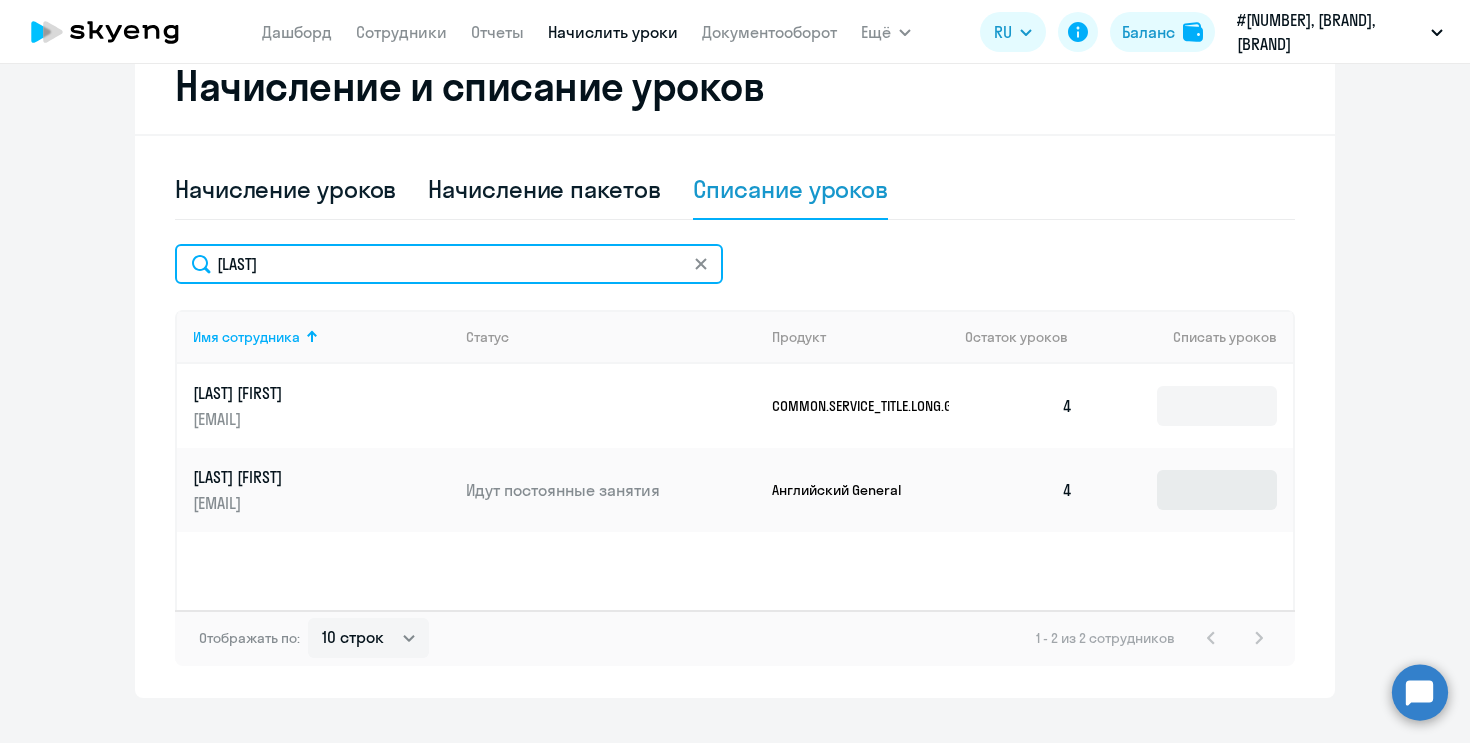 type on "[LAST]" 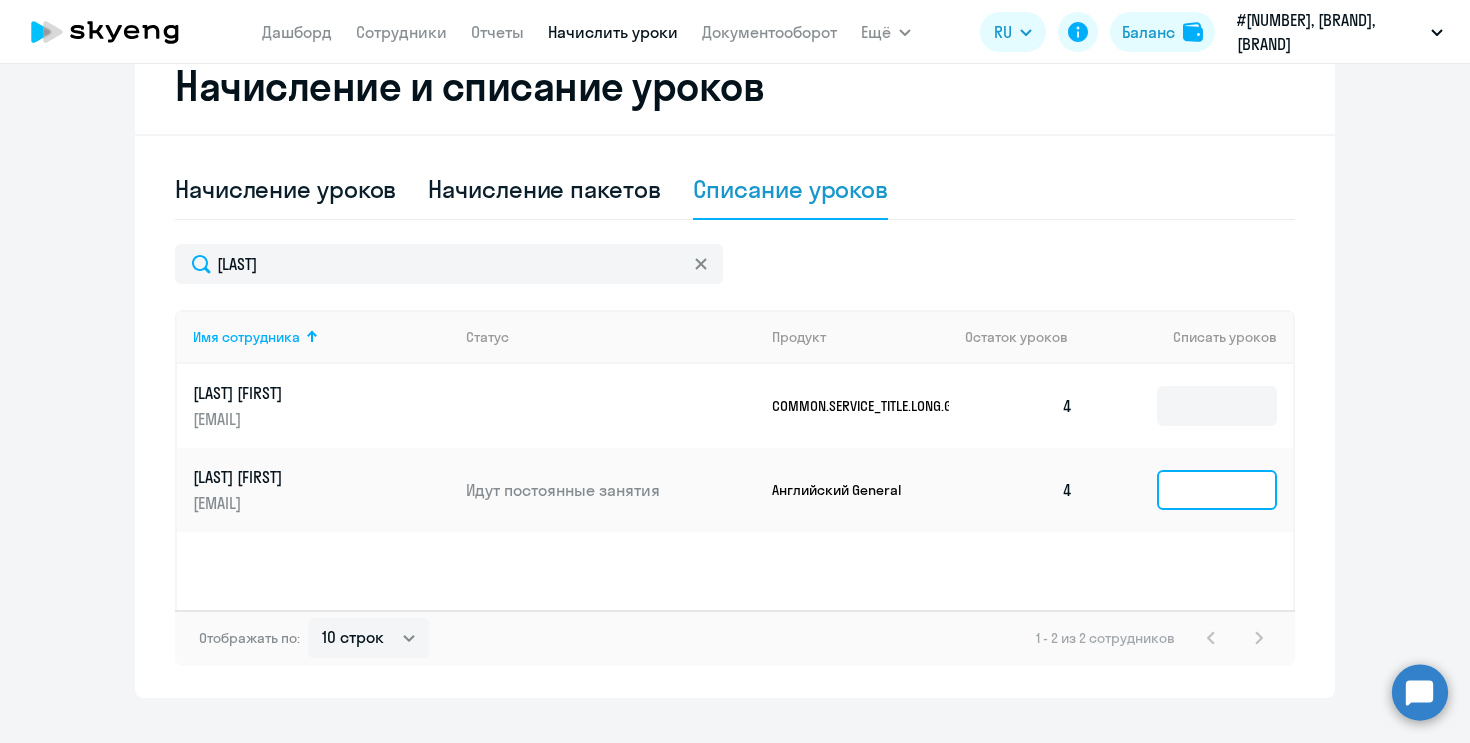 click 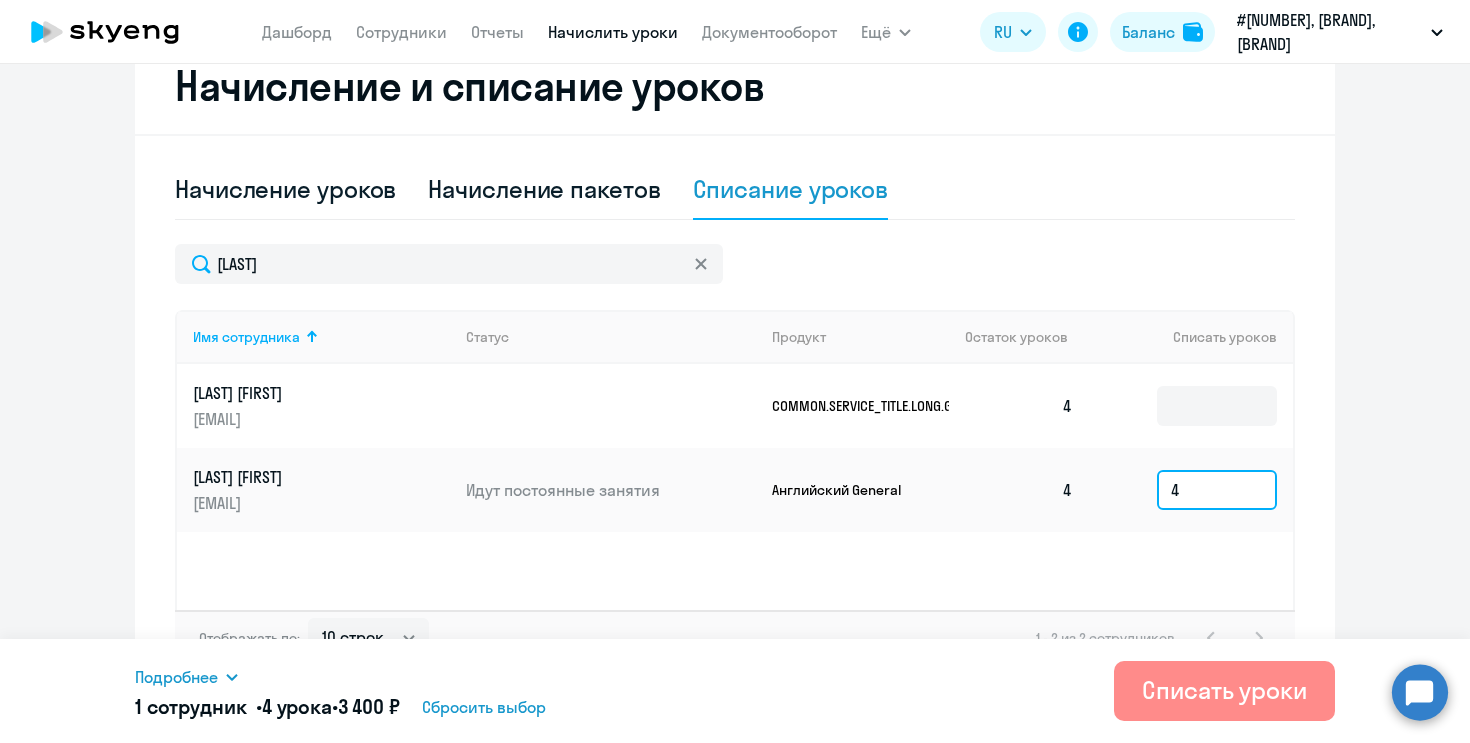 type on "4" 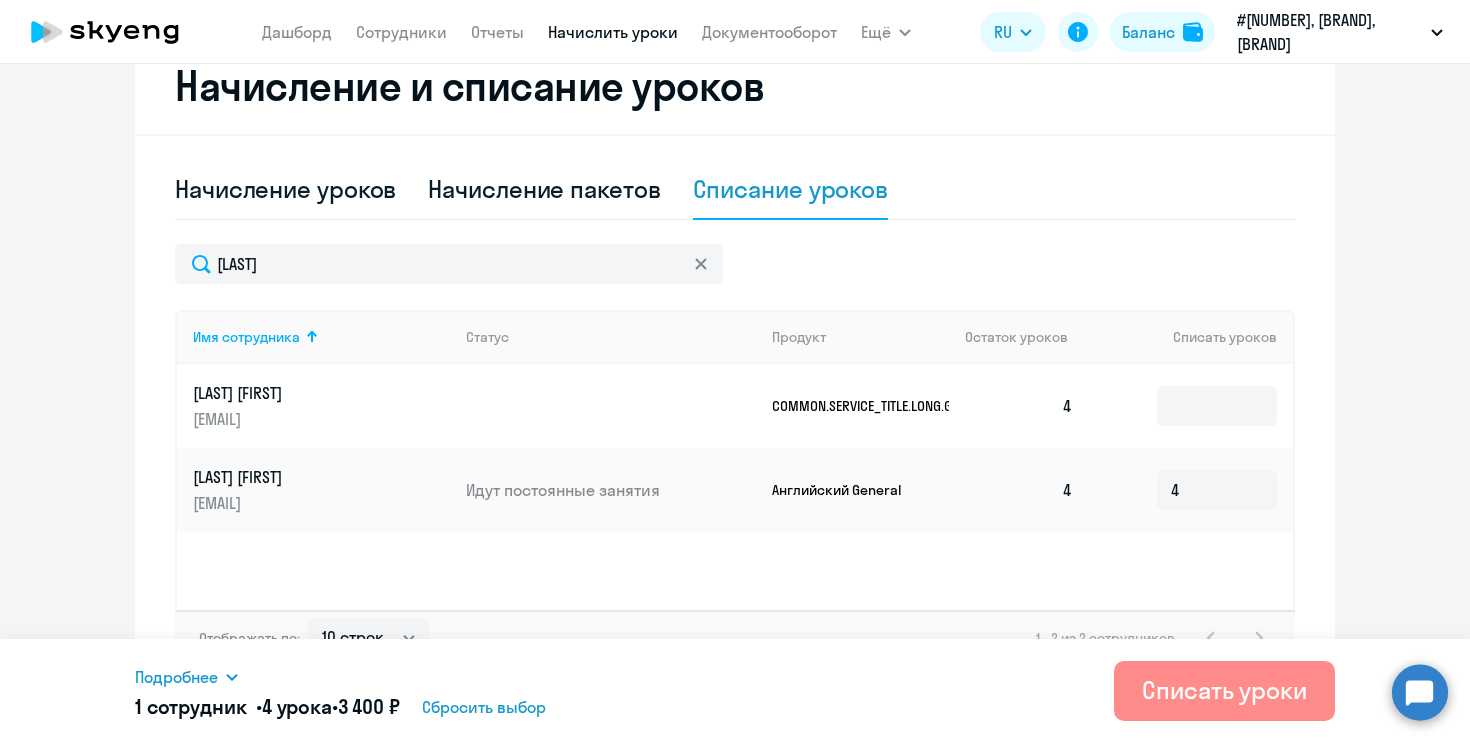 click on "Списать уроки" at bounding box center [1224, 691] 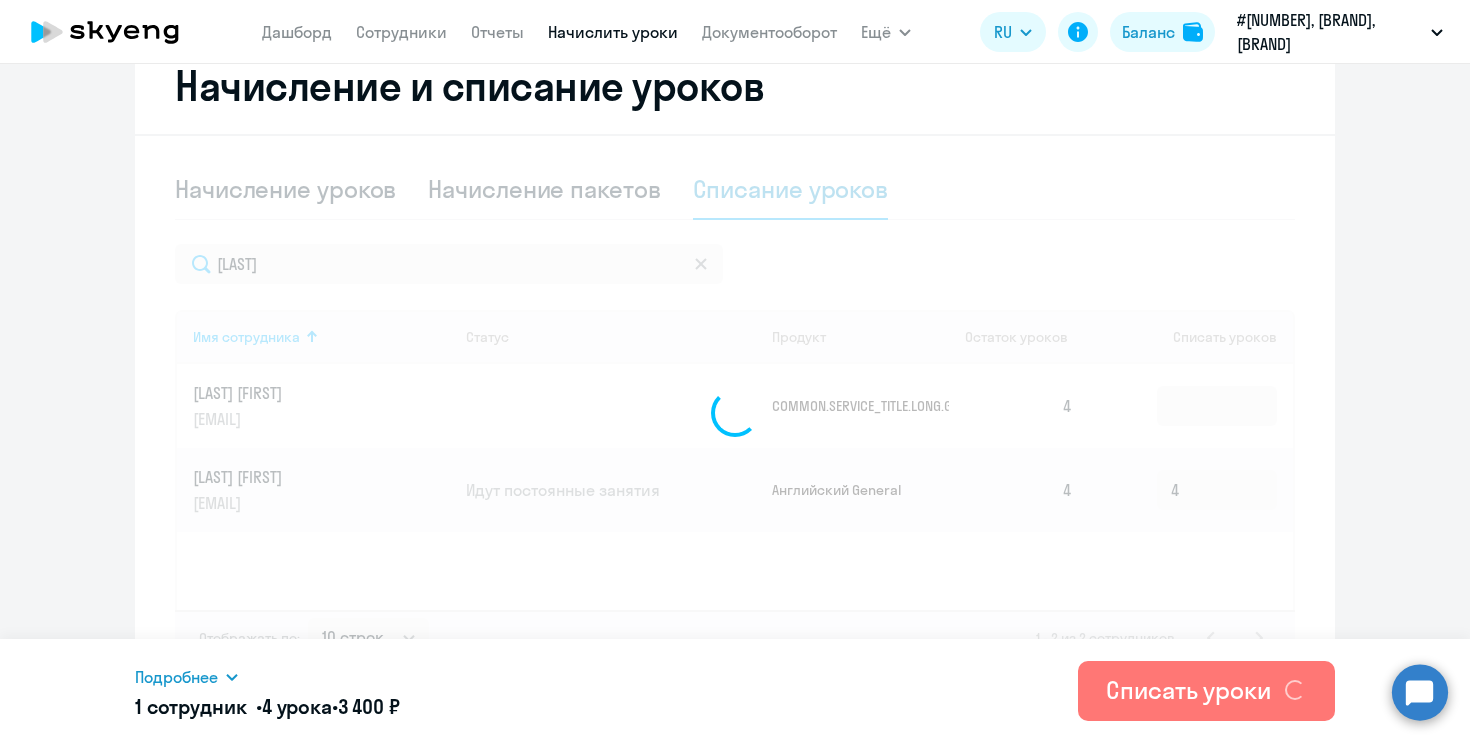 type 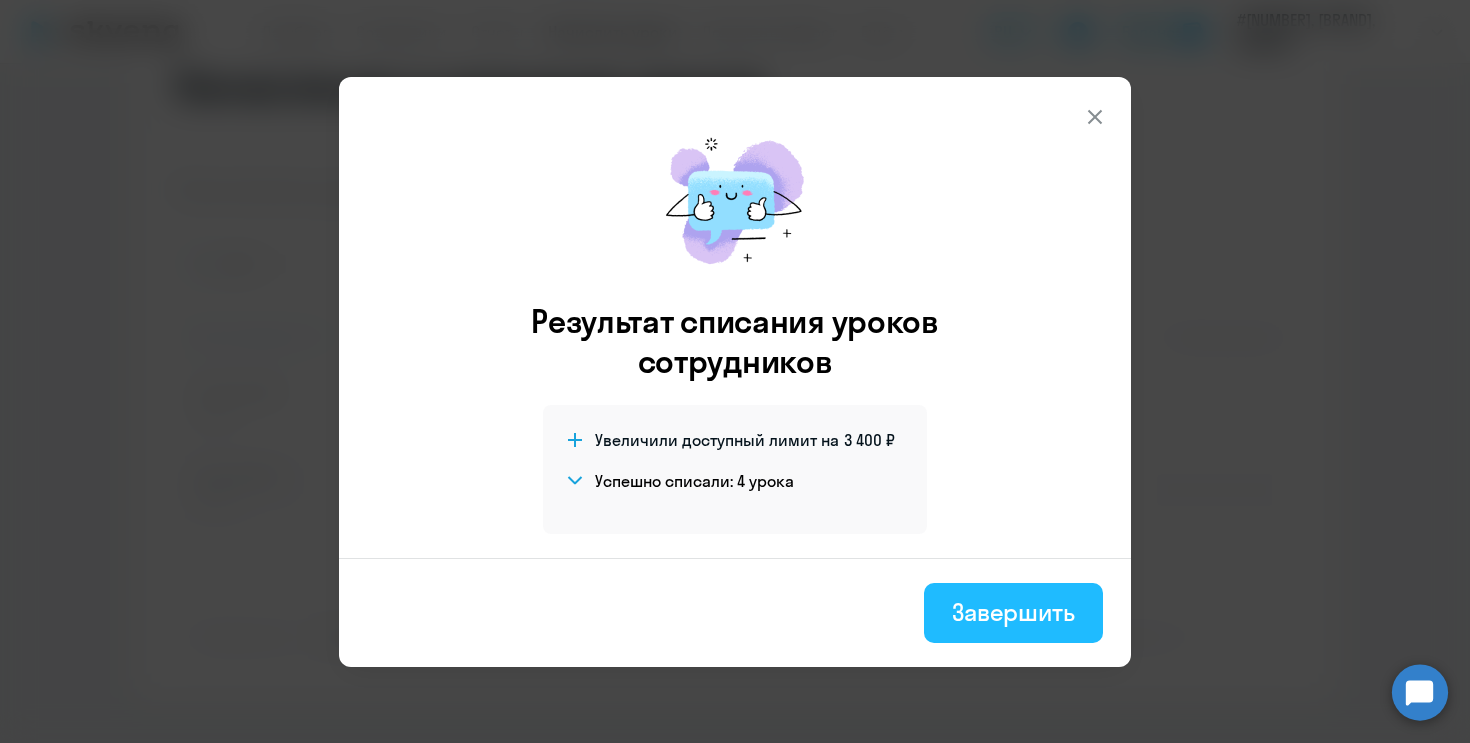 click on "Завершить" at bounding box center (1013, 612) 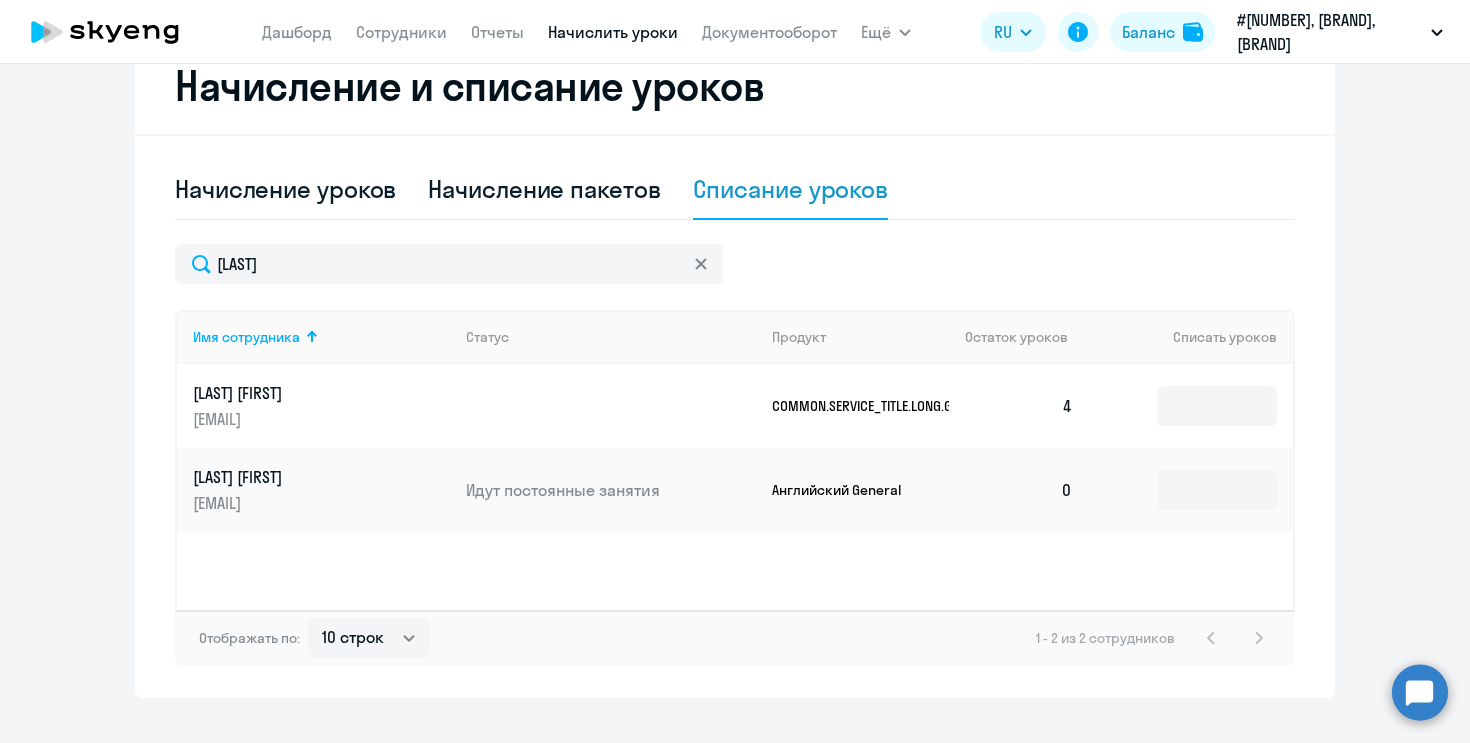 scroll, scrollTop: 0, scrollLeft: 0, axis: both 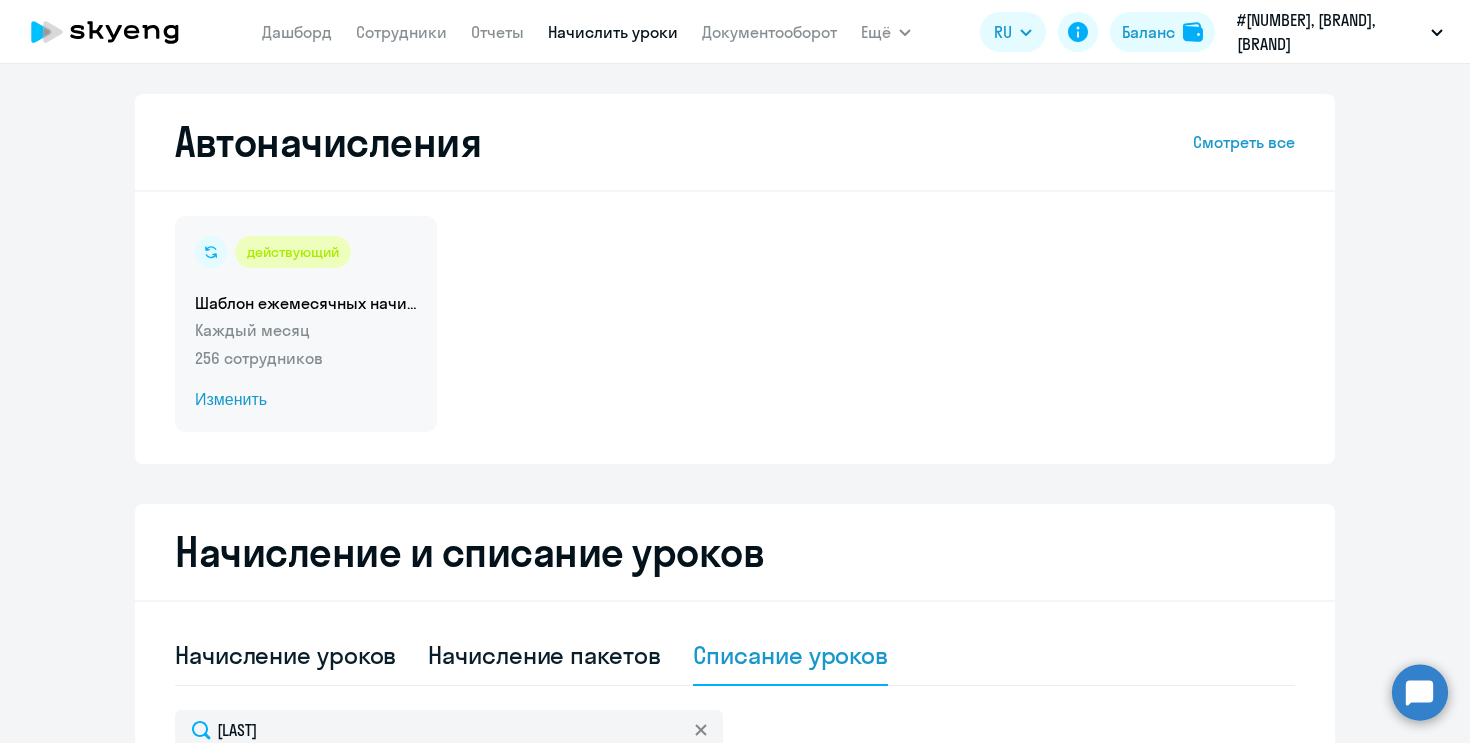 click on "Изменить" 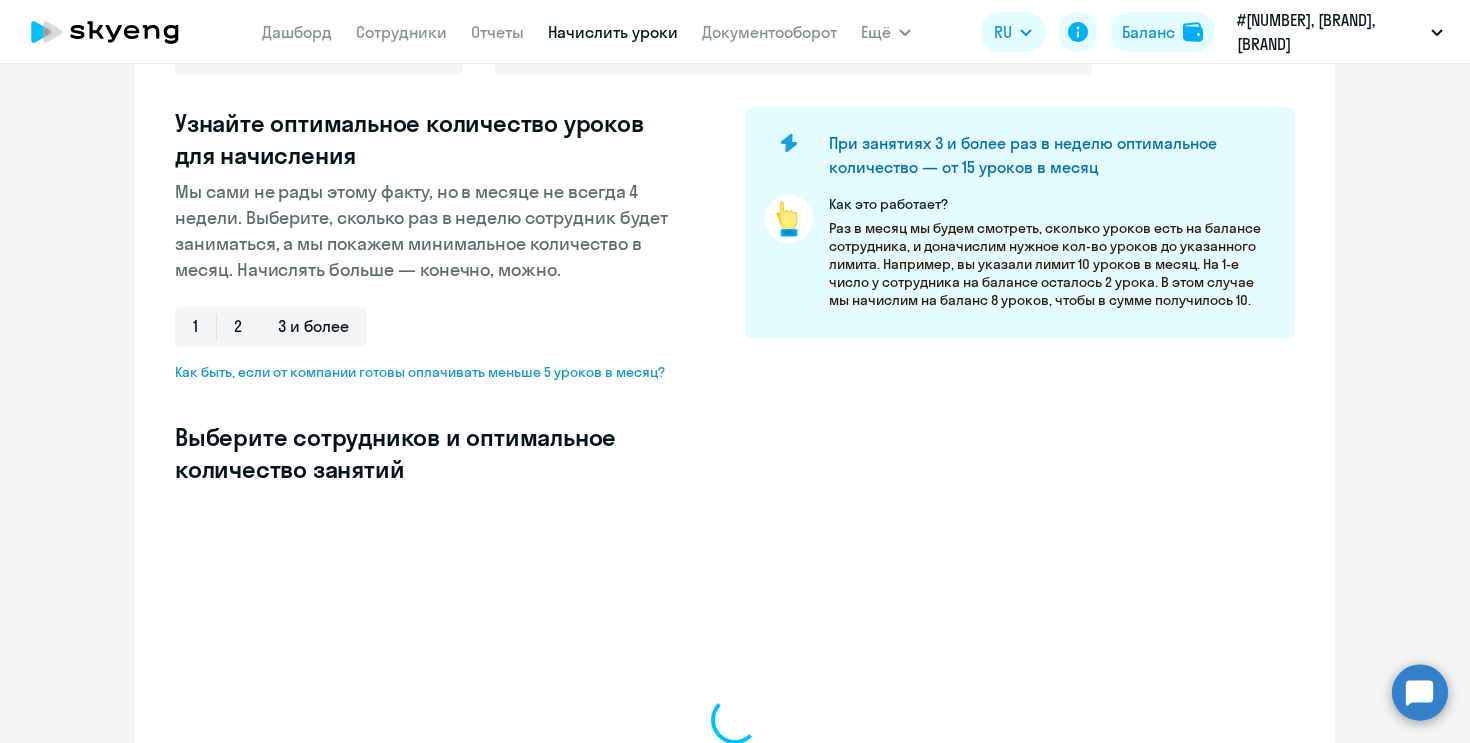 scroll, scrollTop: 341, scrollLeft: 0, axis: vertical 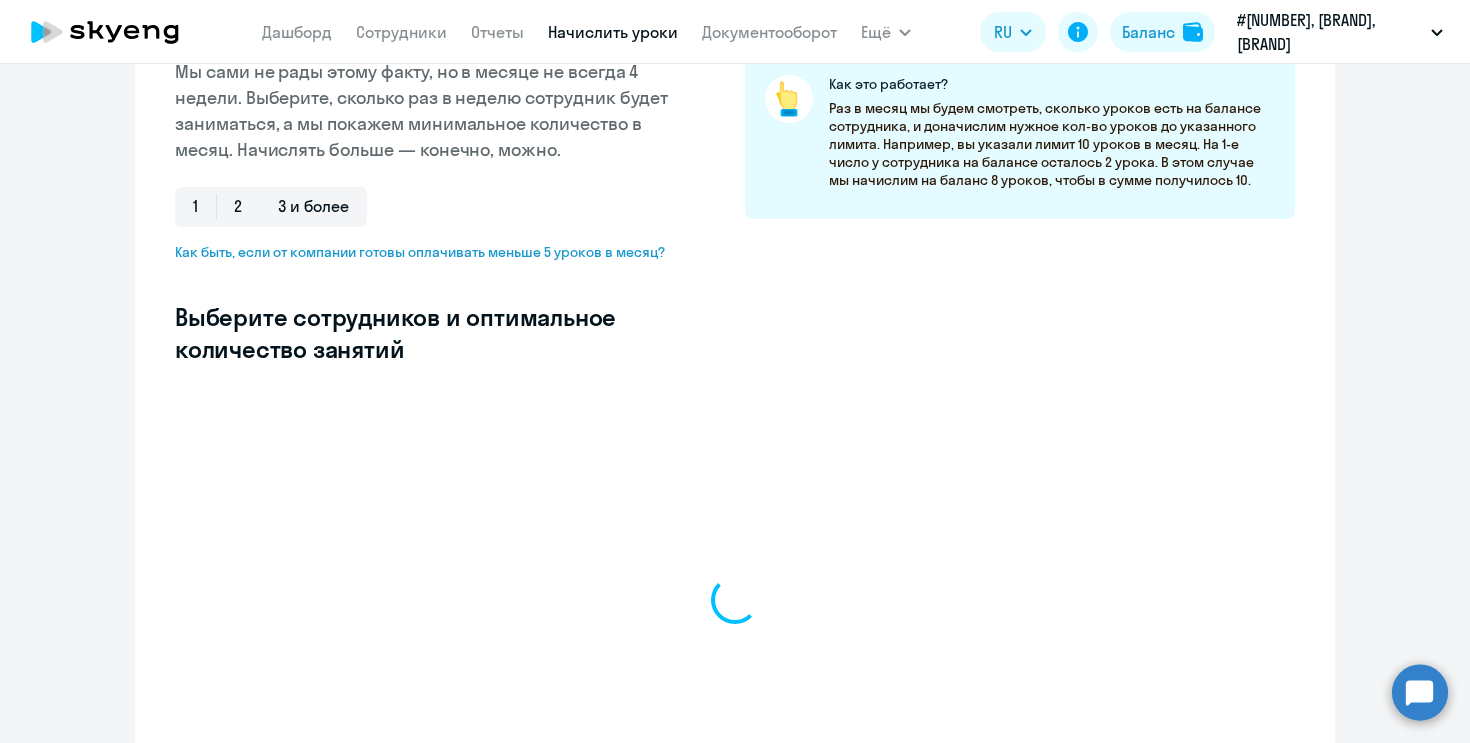 select on "10" 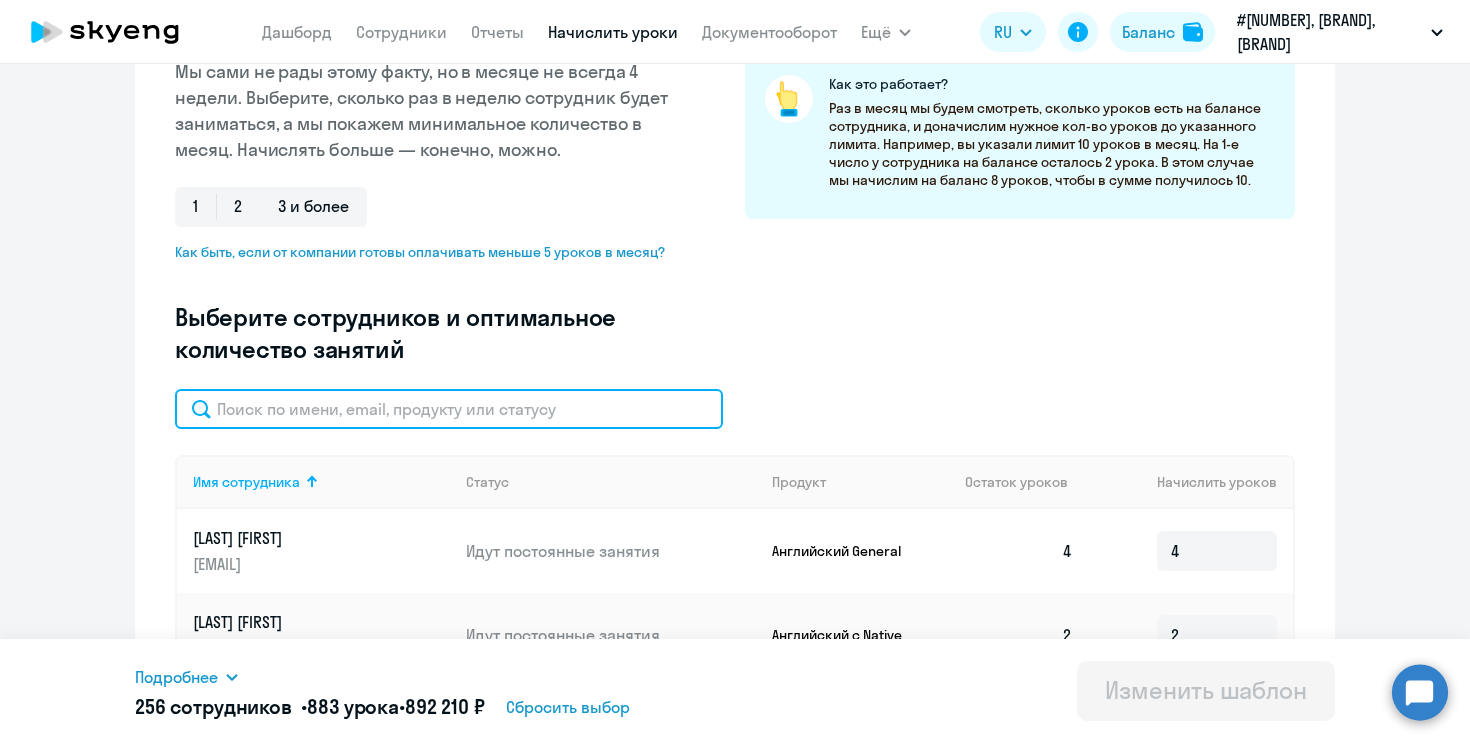 click 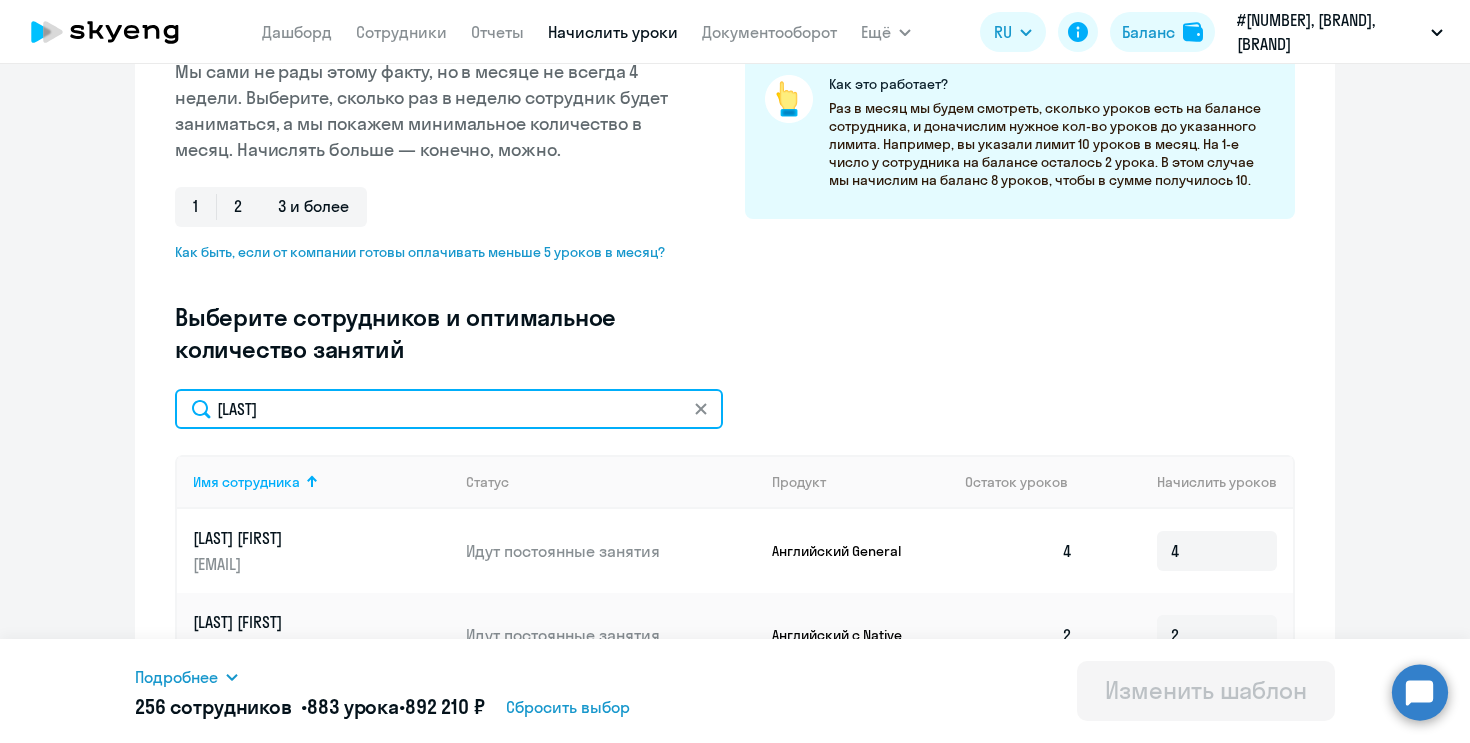 type on "[LAST]" 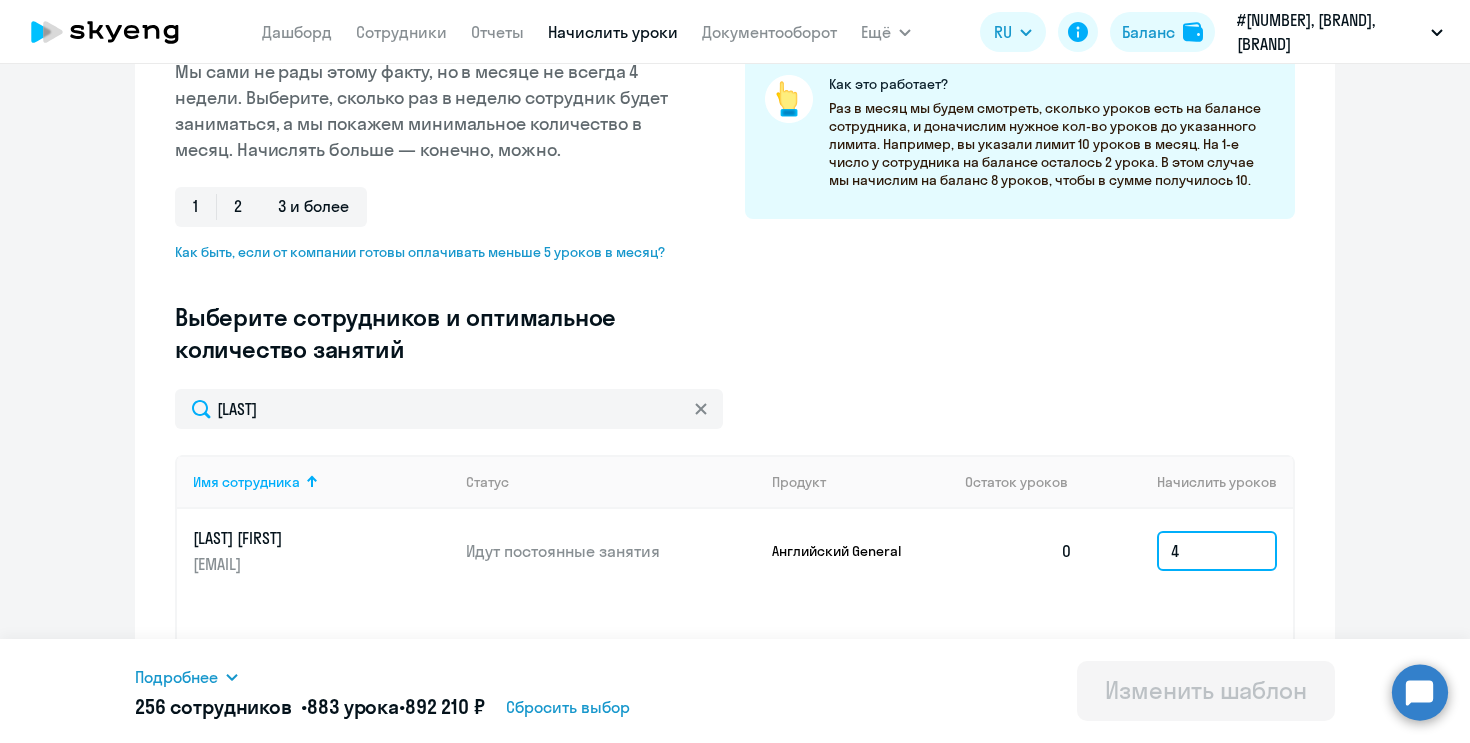 drag, startPoint x: 1199, startPoint y: 558, endPoint x: 1117, endPoint y: 558, distance: 82 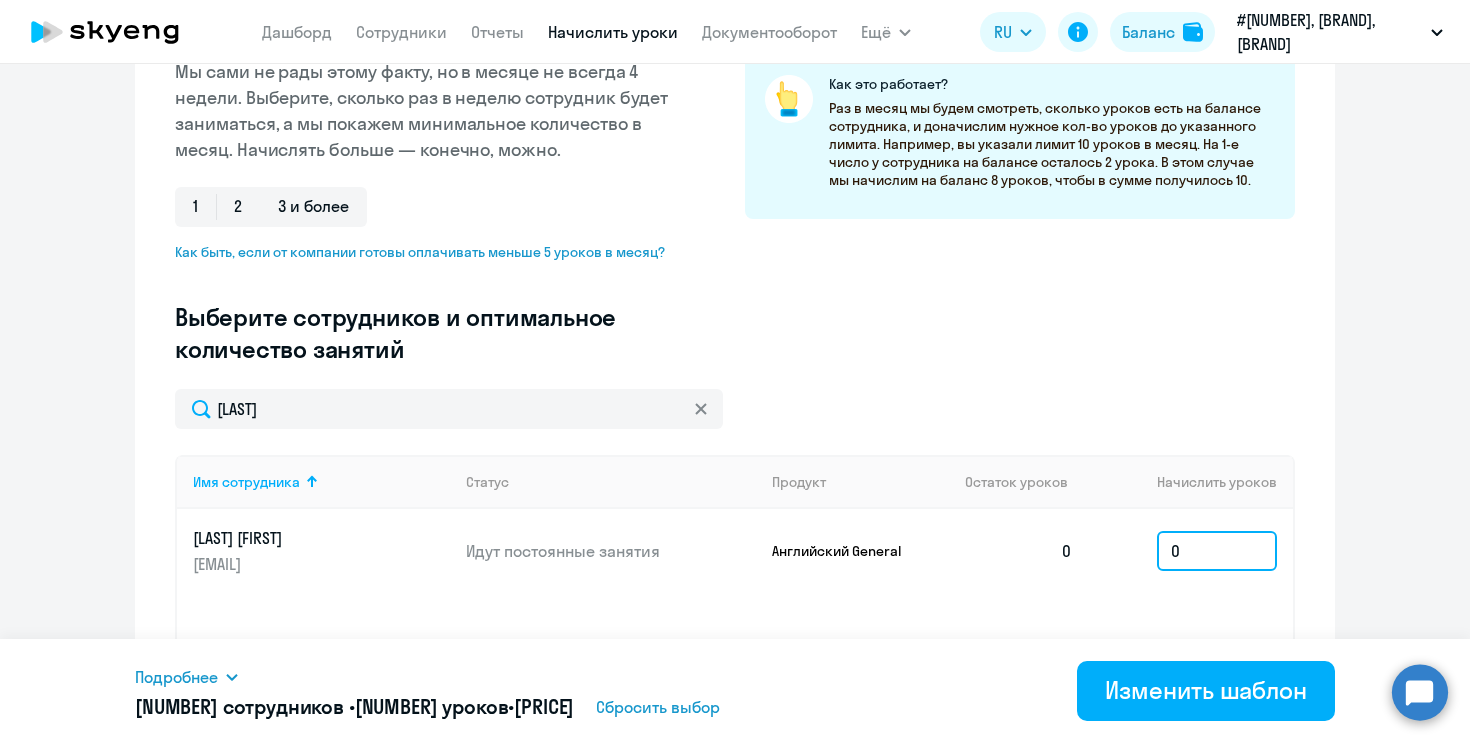 type on "0" 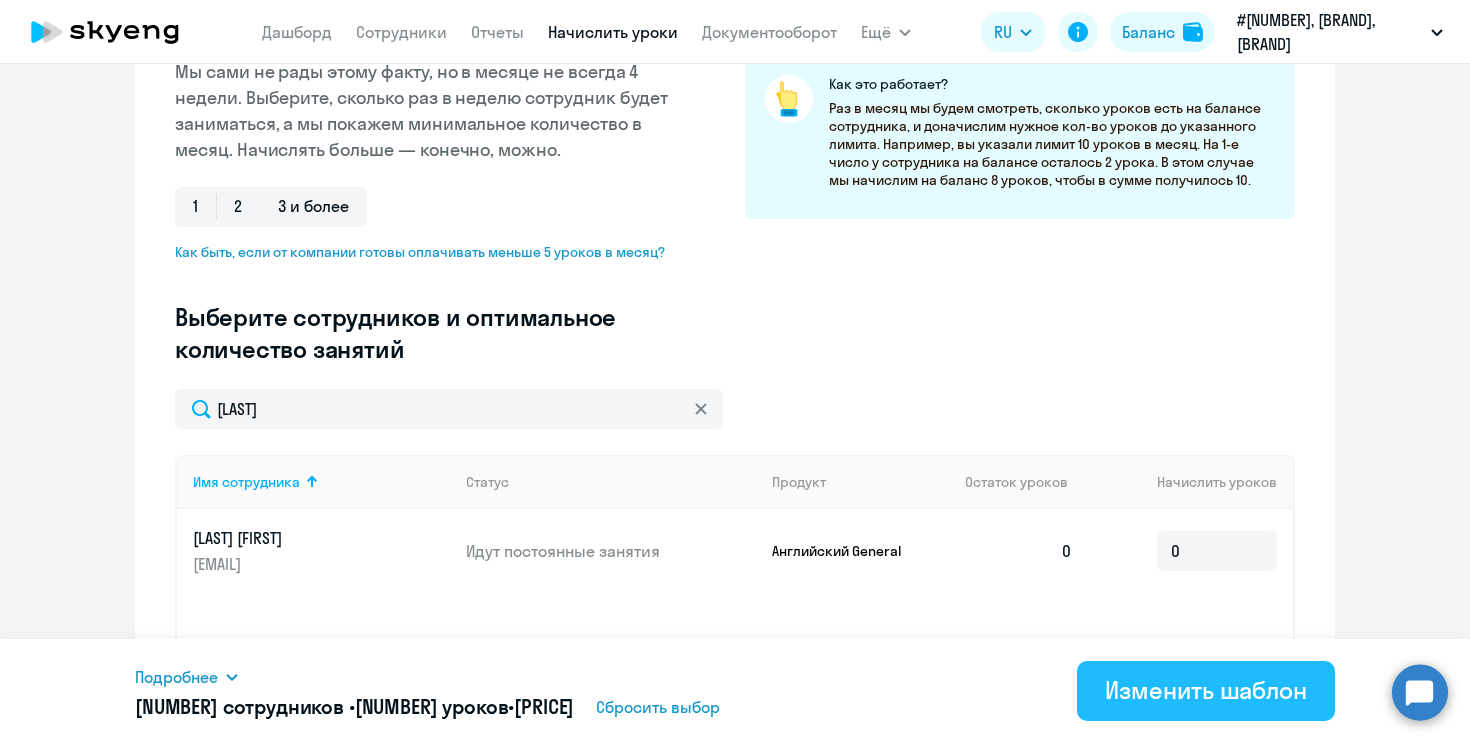 click on "Изменить шаблон" at bounding box center [1206, 690] 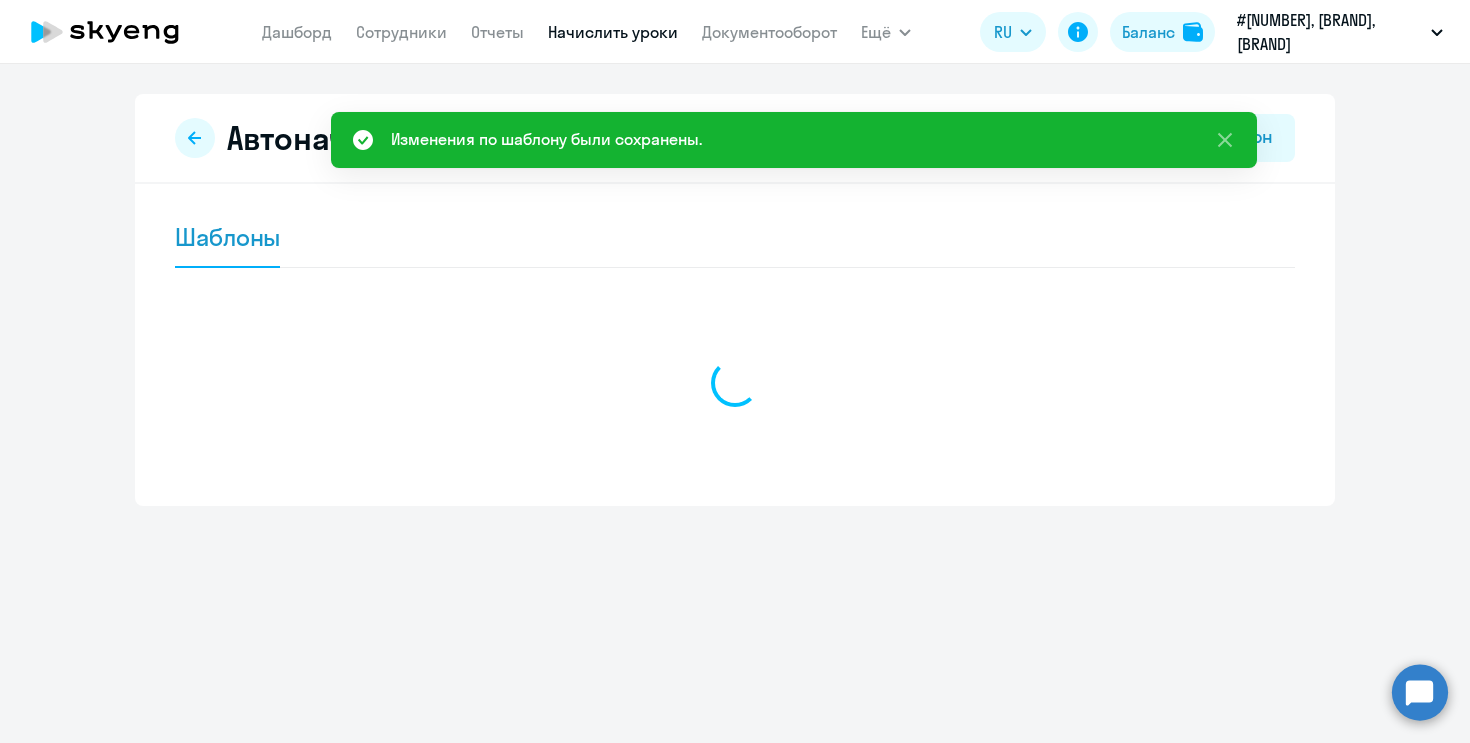scroll, scrollTop: 0, scrollLeft: 0, axis: both 